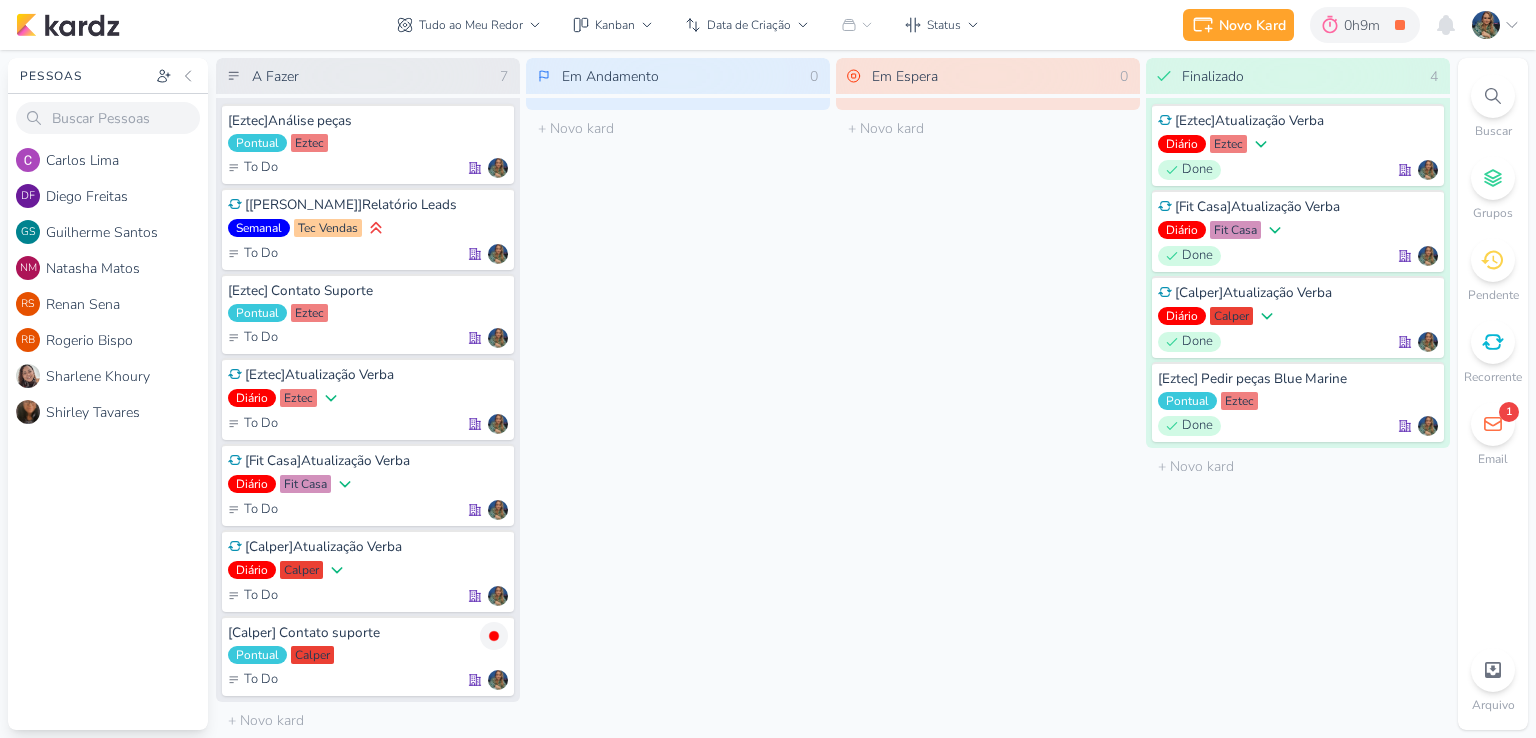 scroll, scrollTop: 0, scrollLeft: 0, axis: both 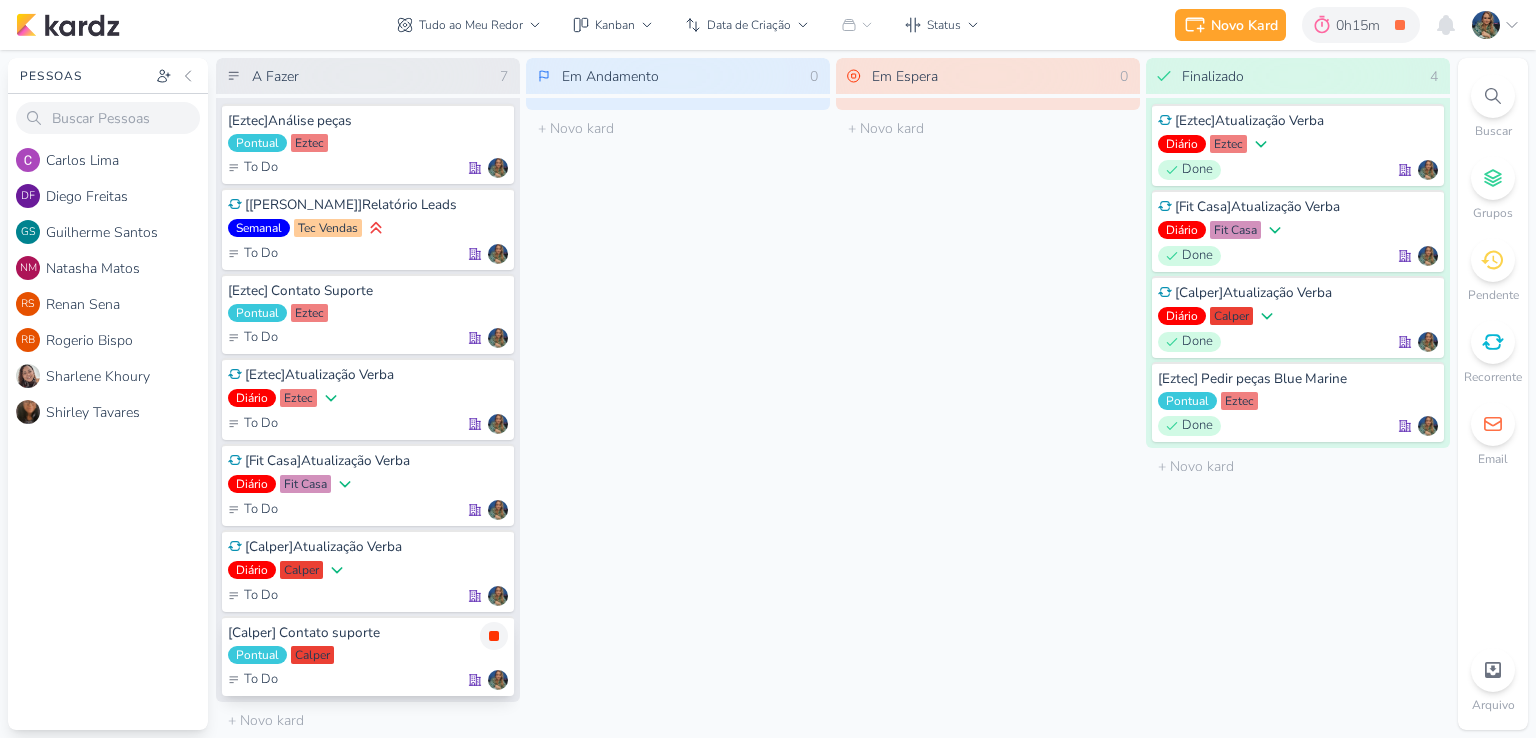 click 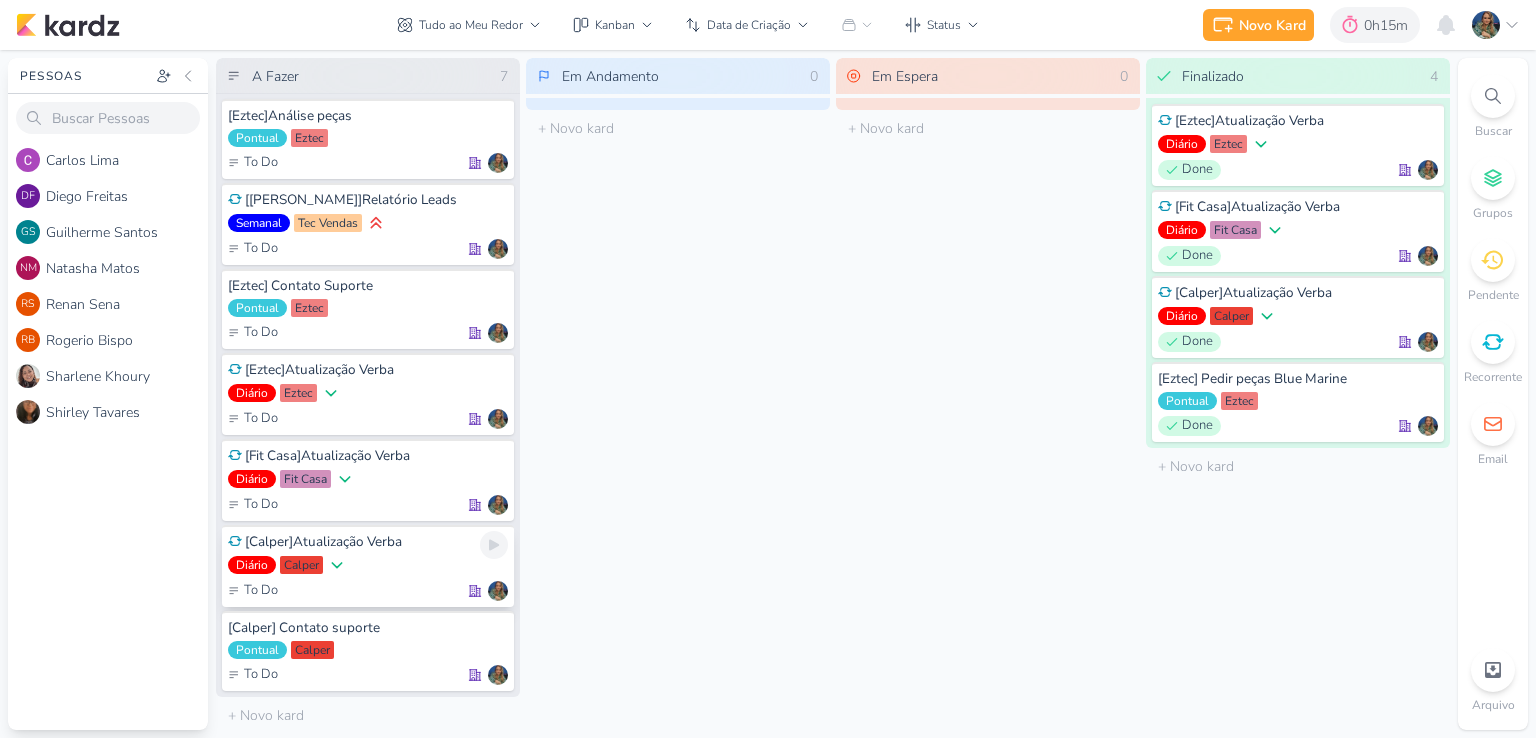 scroll, scrollTop: 6, scrollLeft: 0, axis: vertical 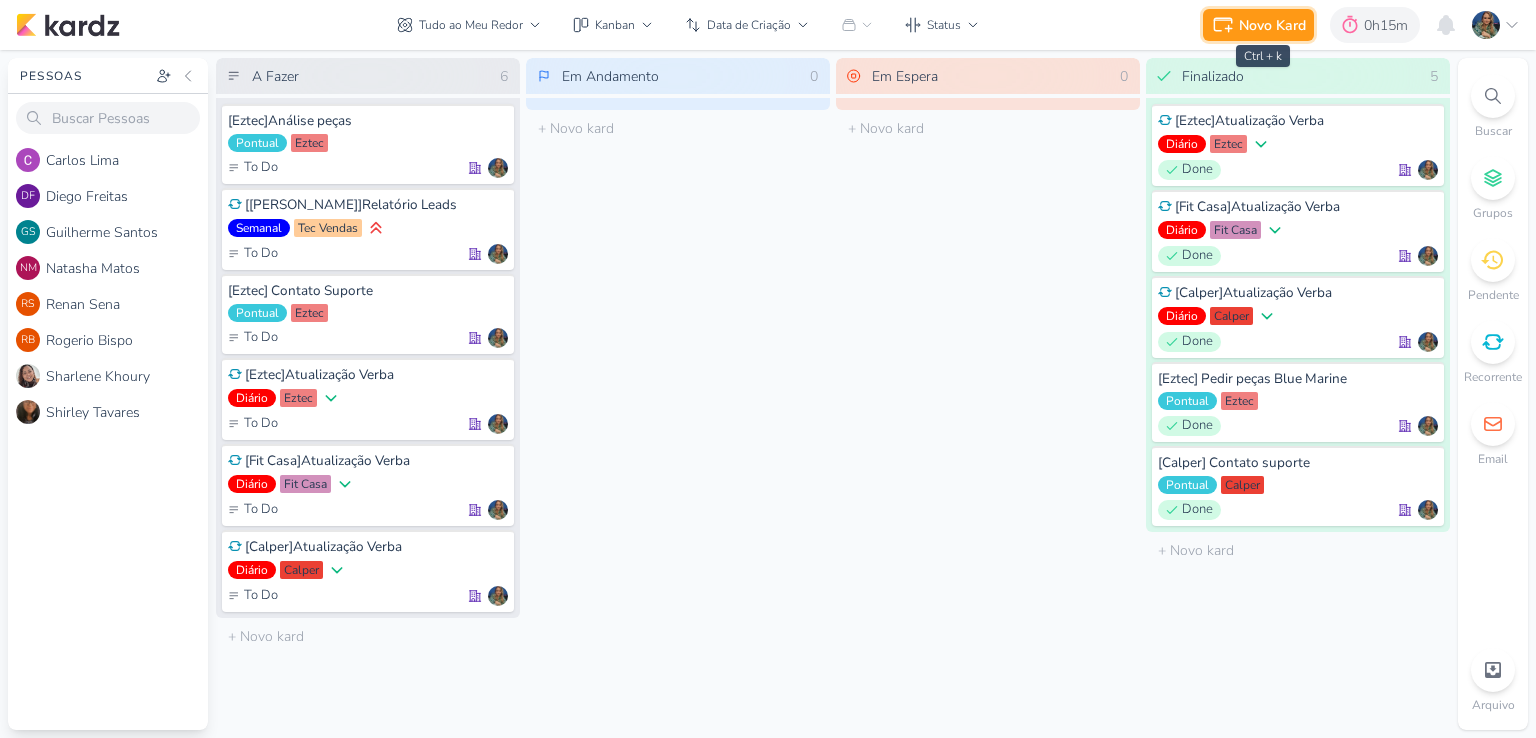 click on "Novo Kard" at bounding box center [1272, 25] 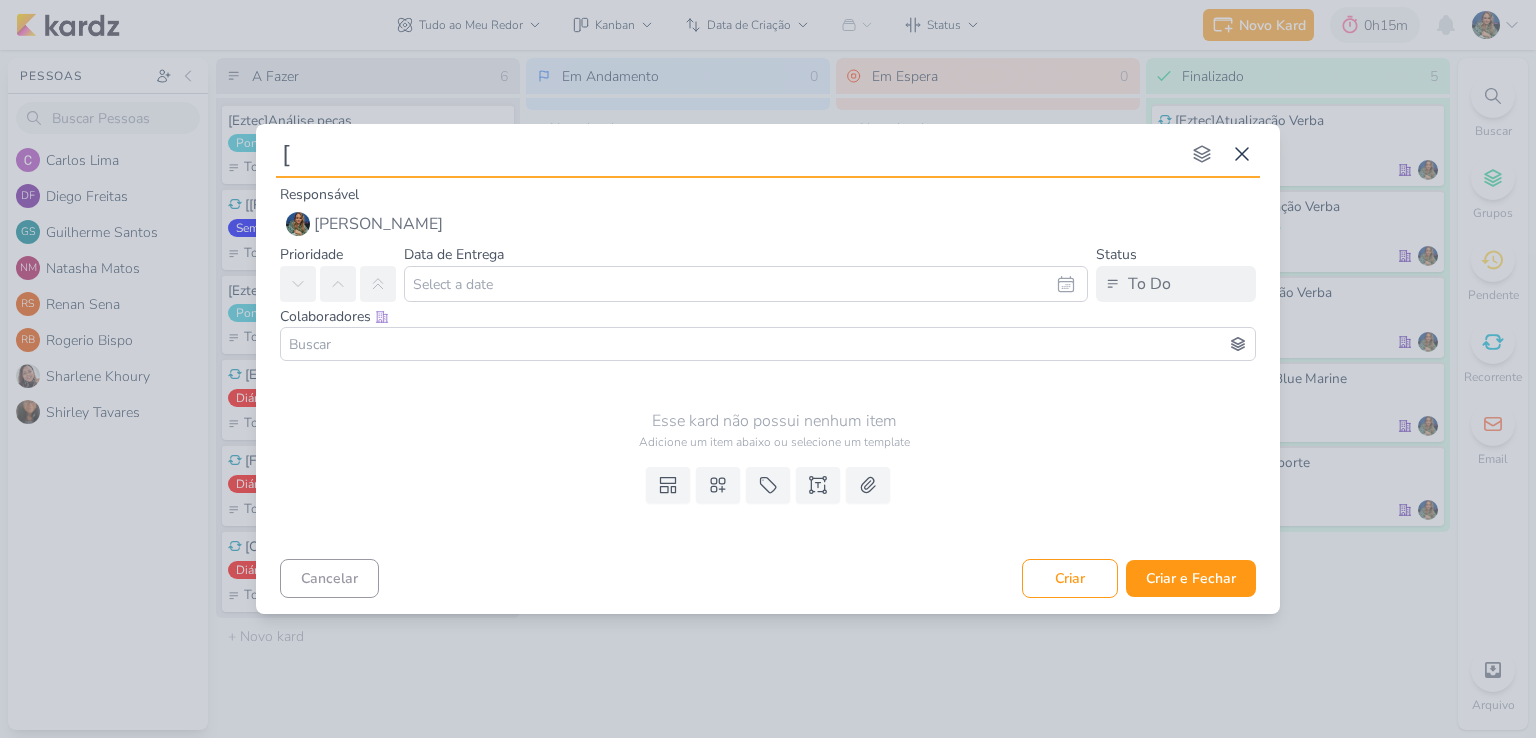 type on "[S" 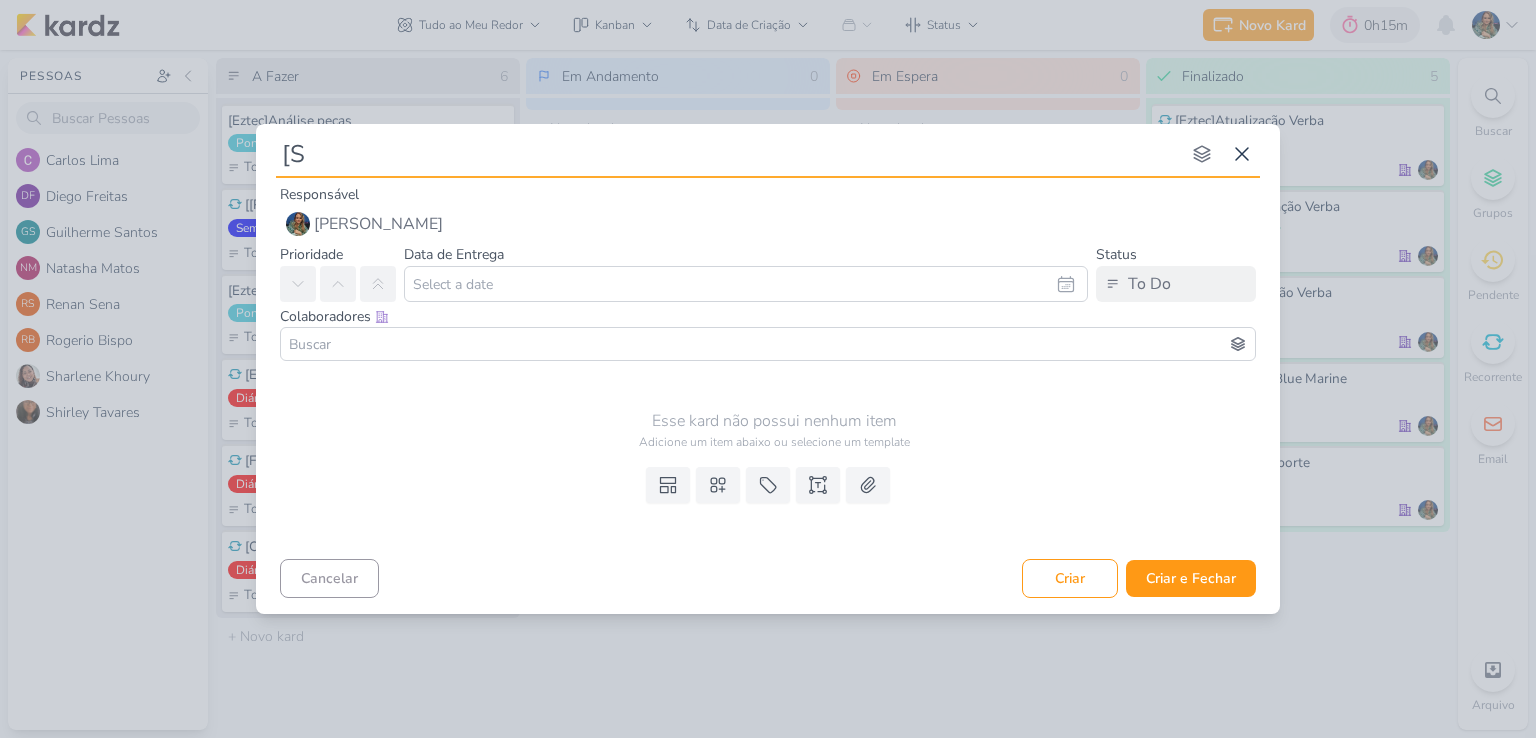 type 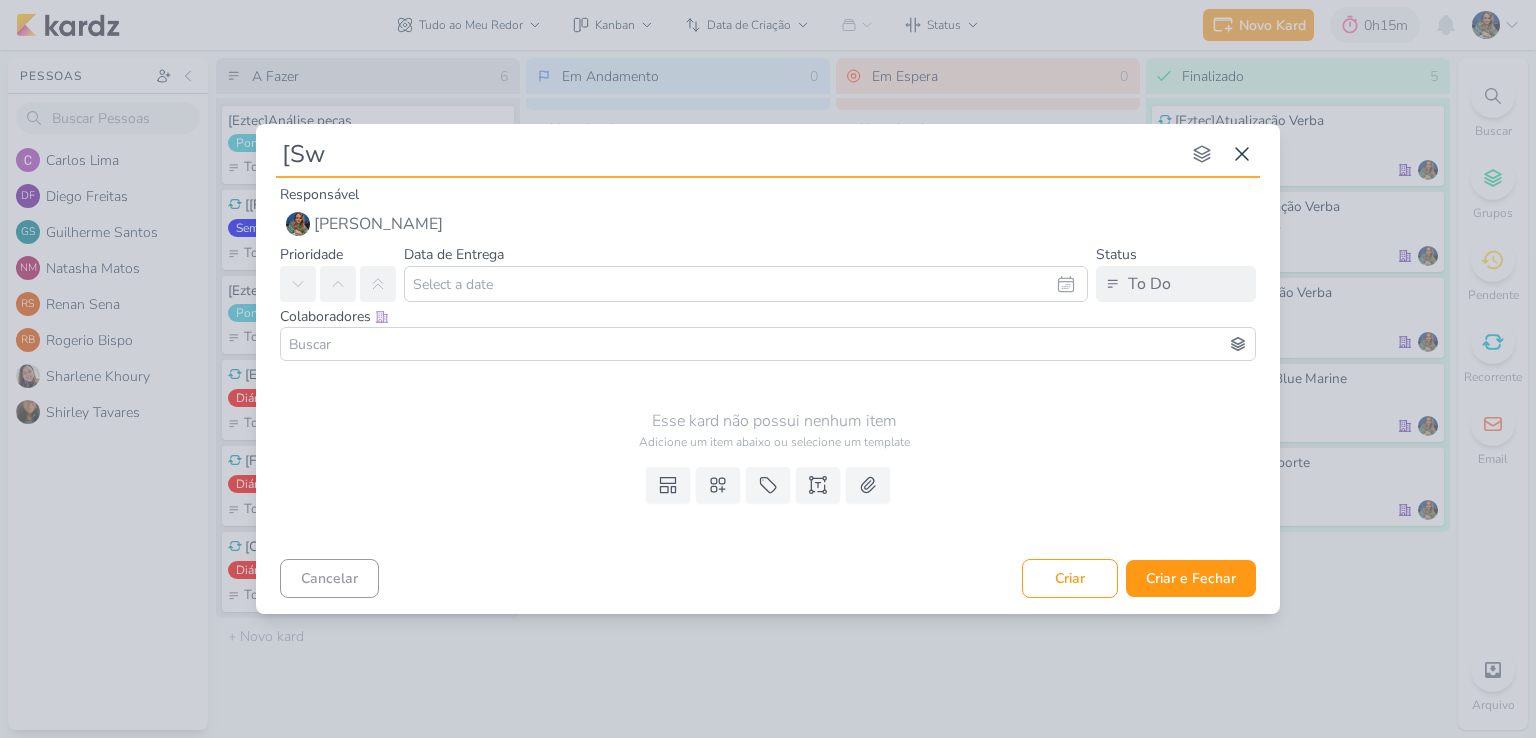type 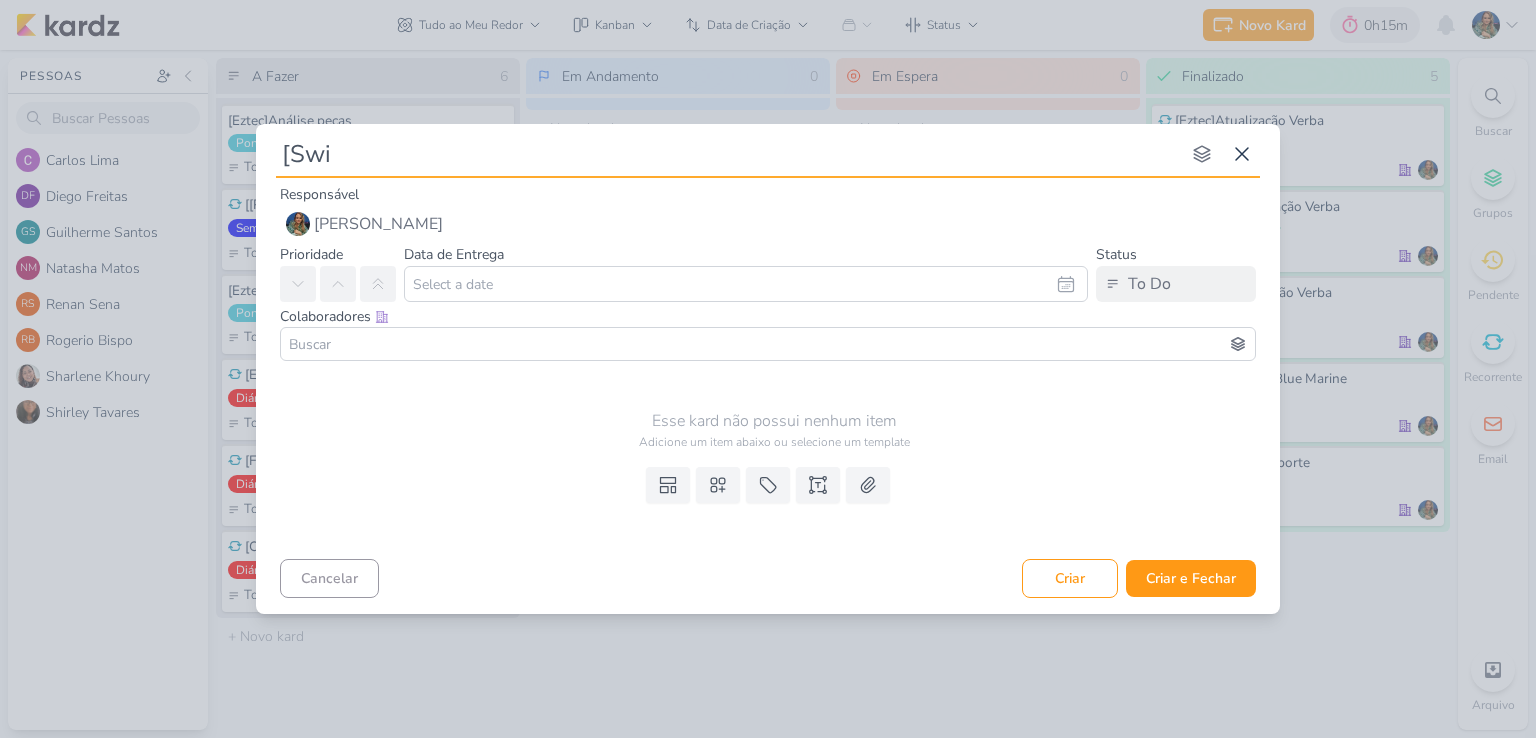 type 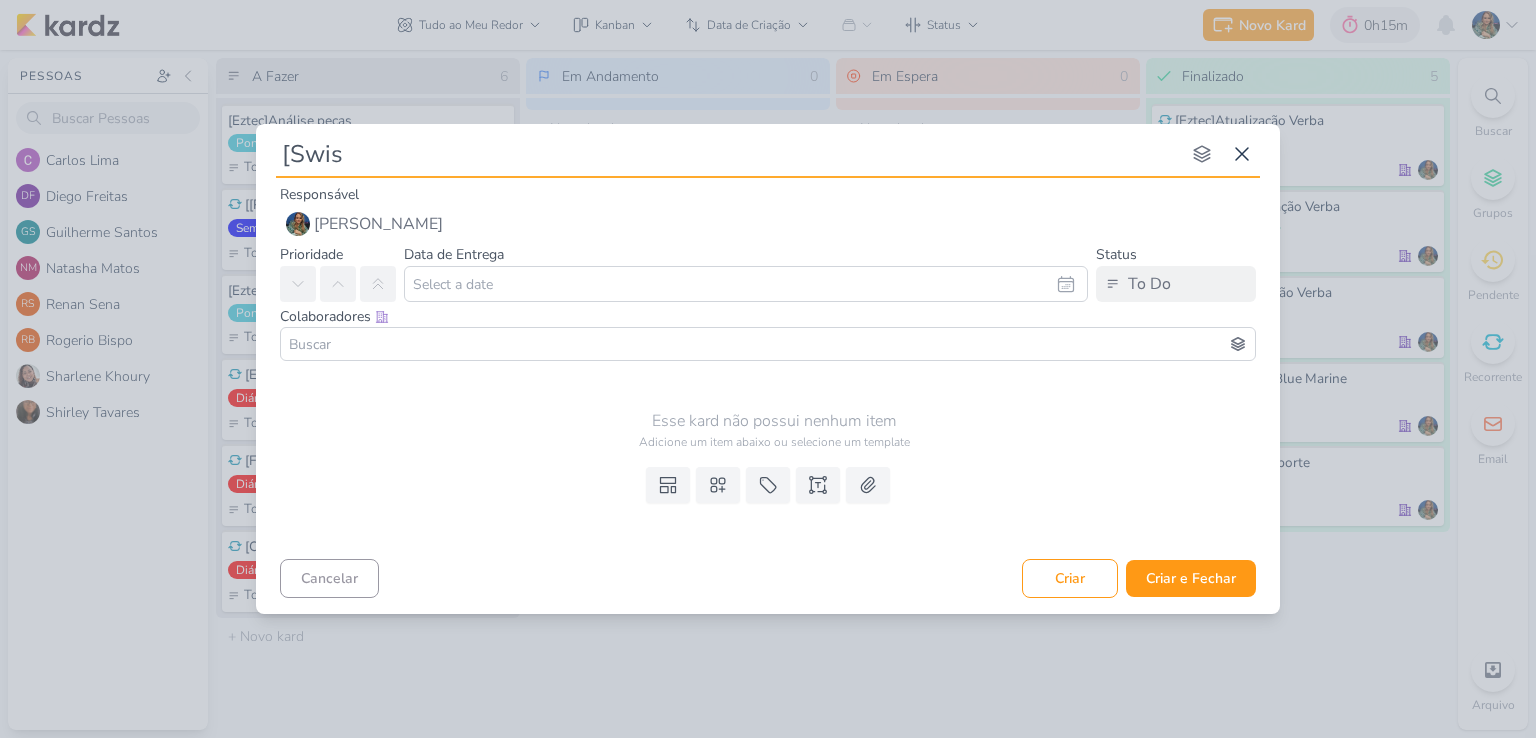 type on "[Swiss" 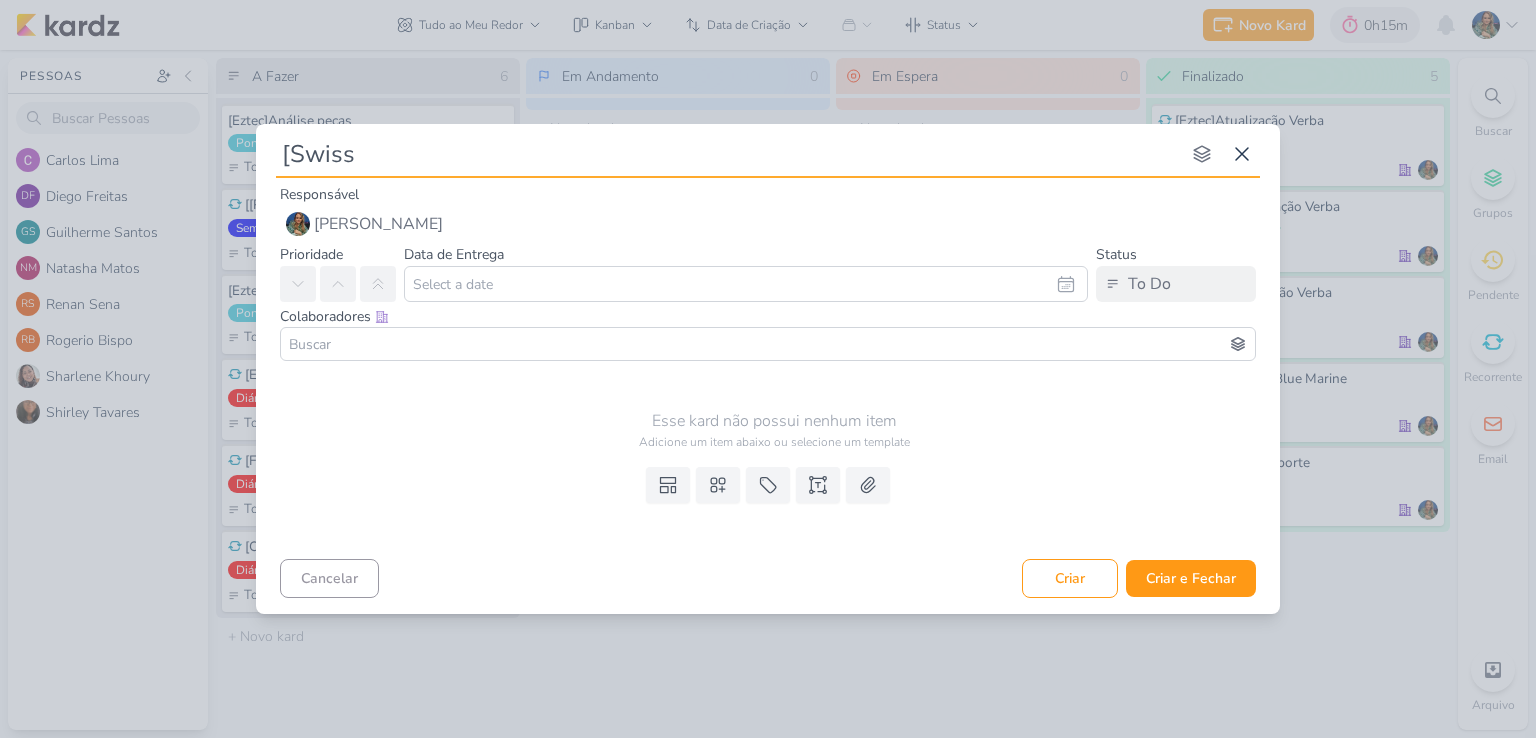 type 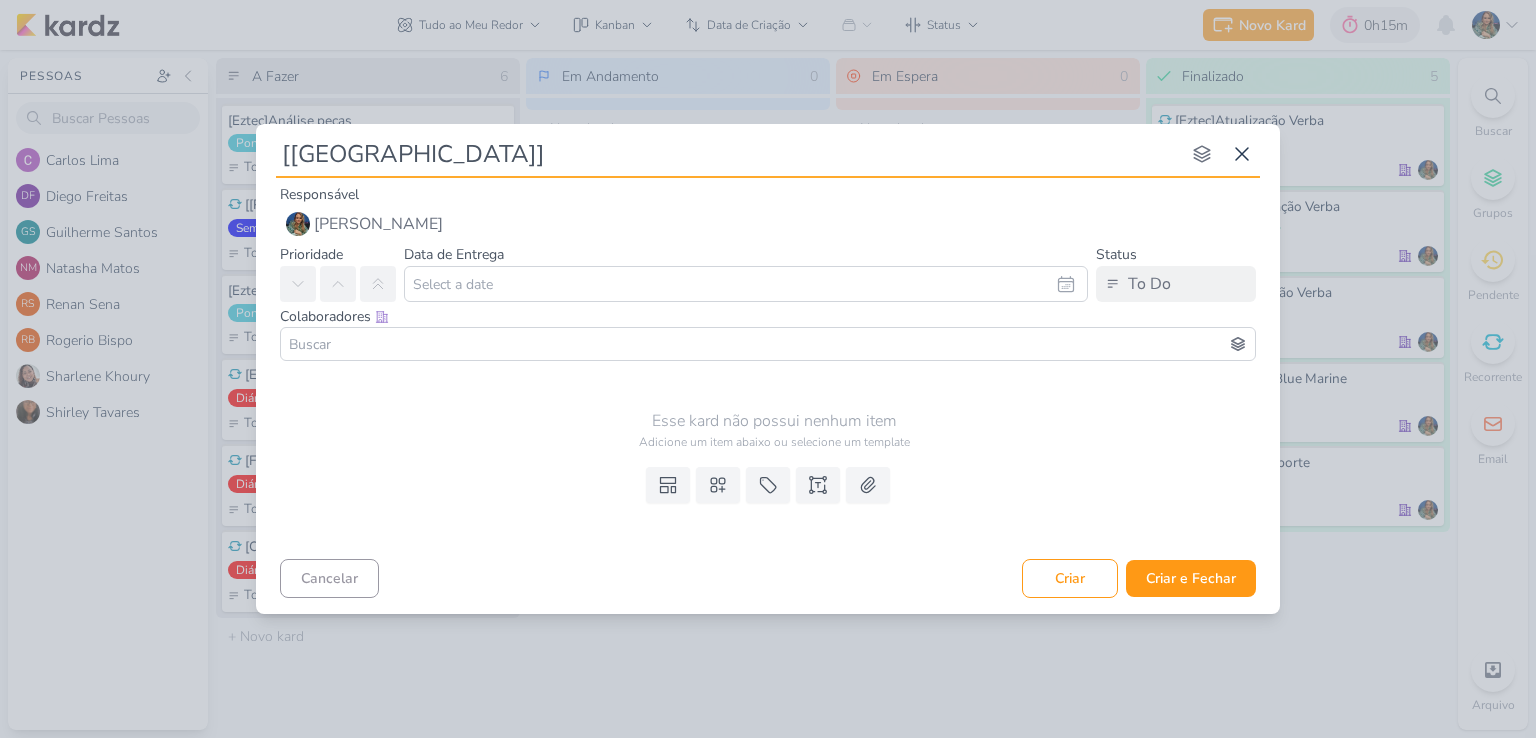 type 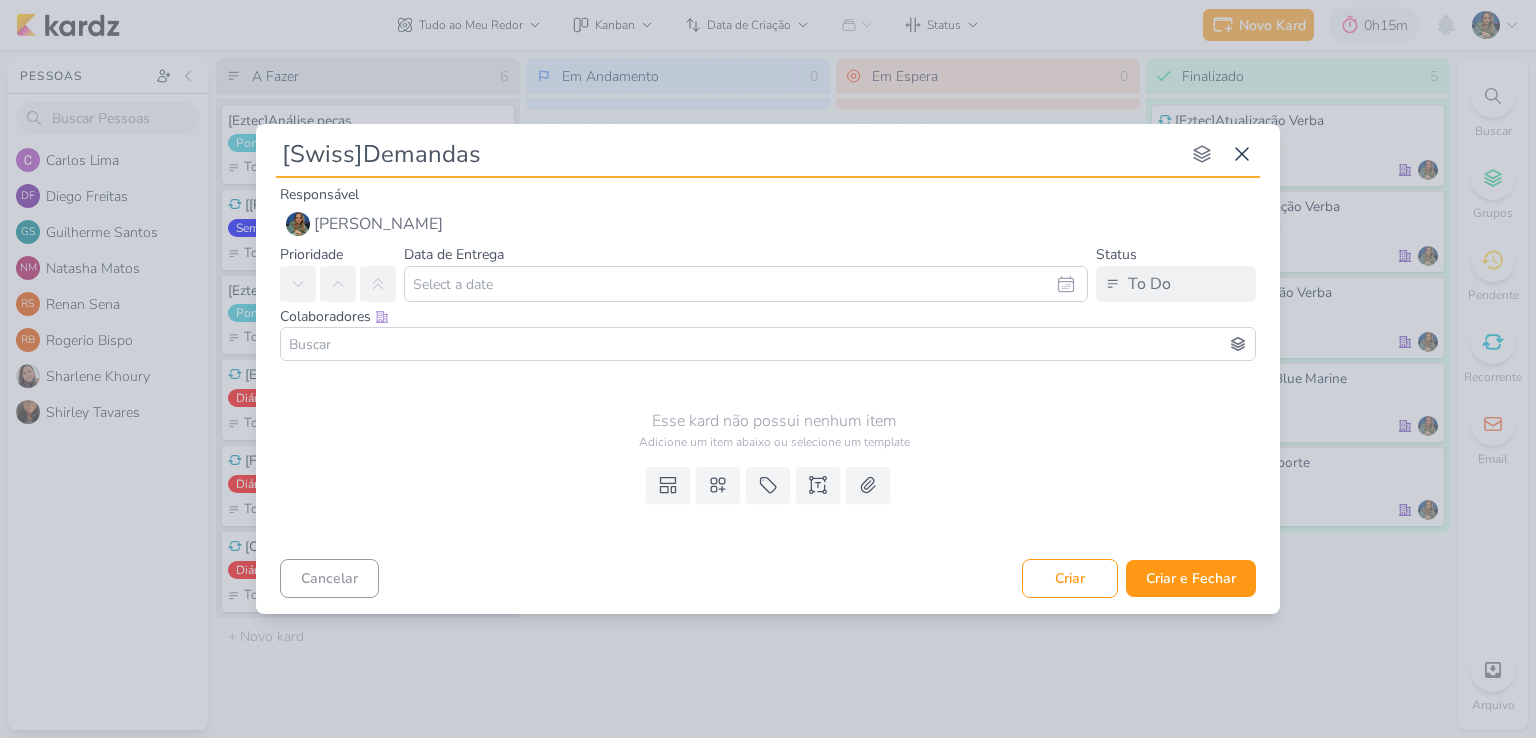 type on "[Swiss]Demandas I" 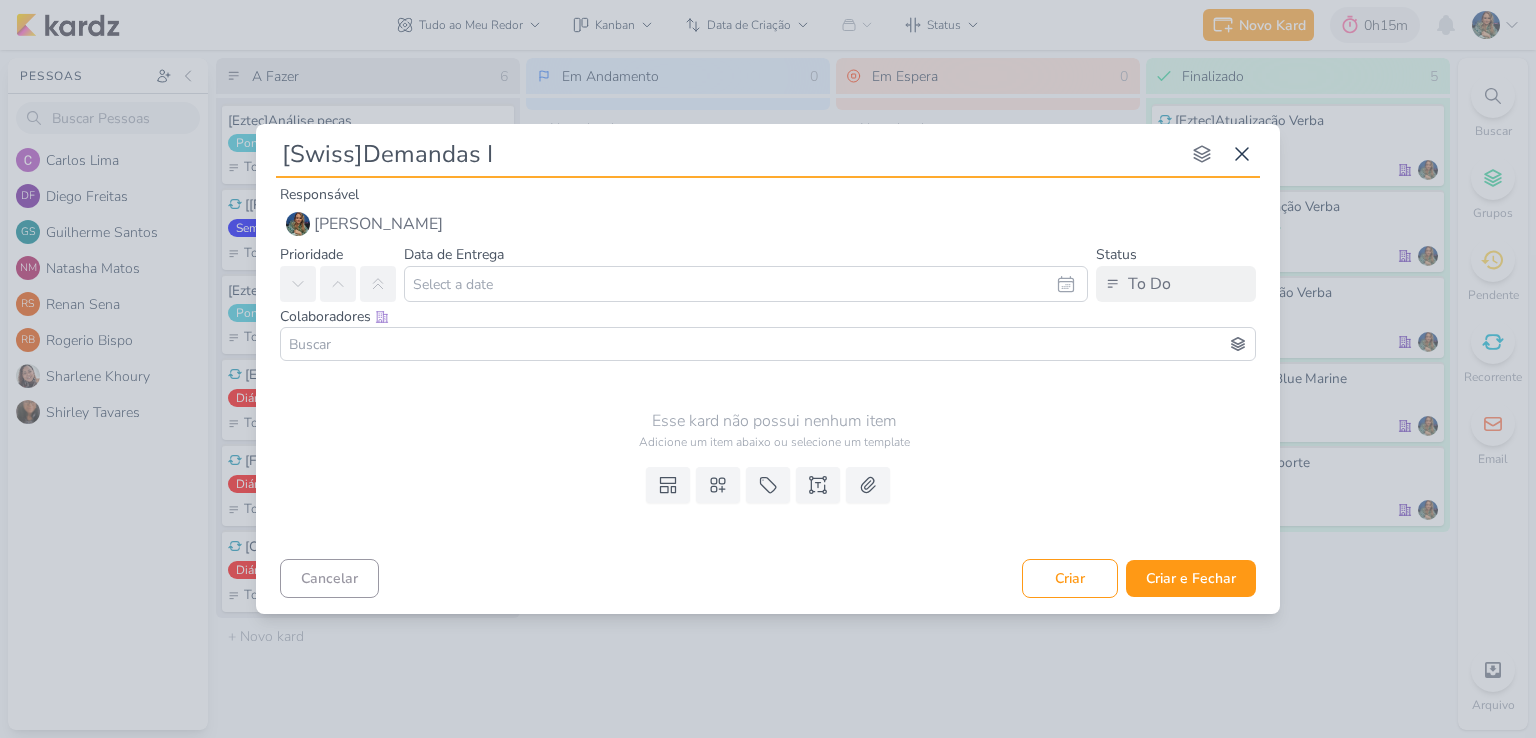 type 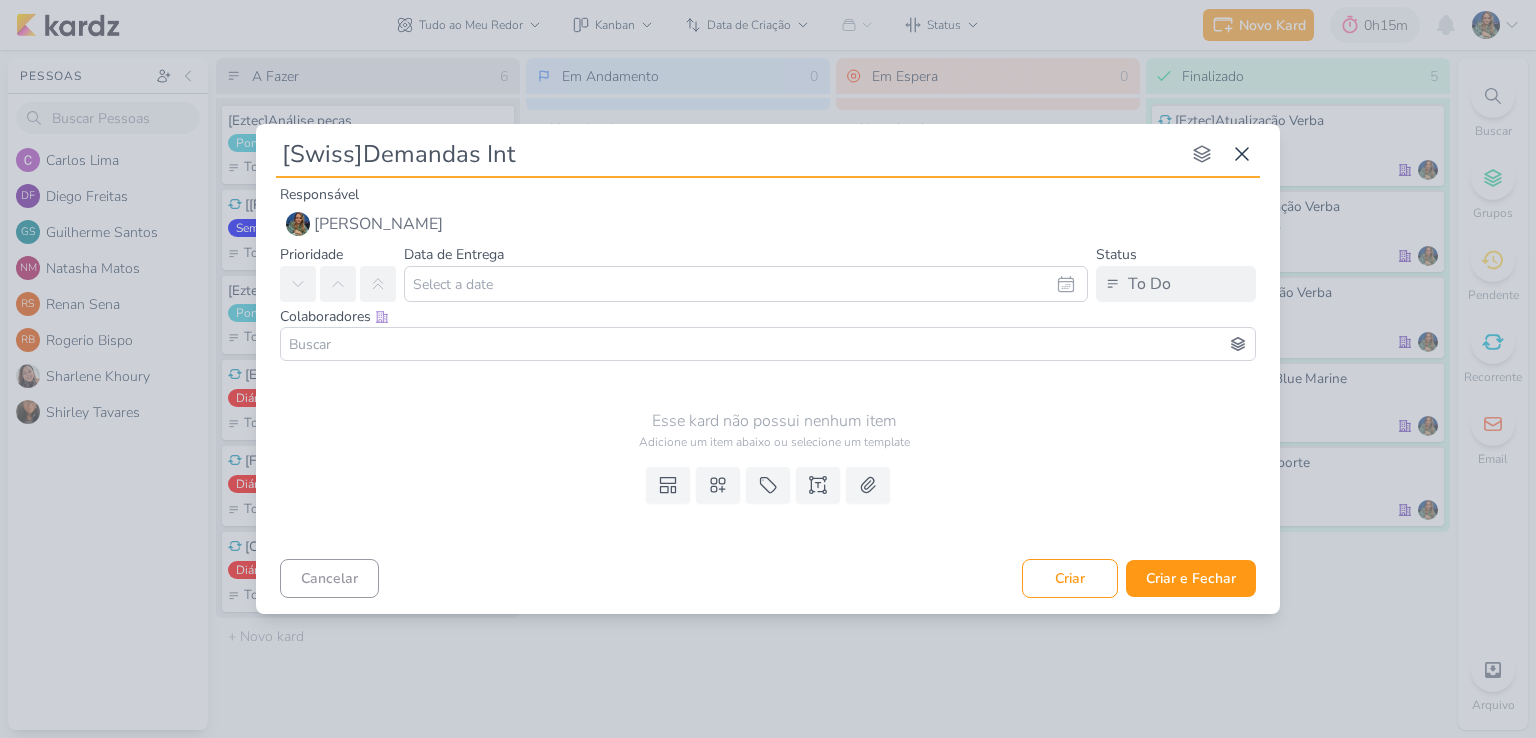 type on "[Swiss]Demandas Inte" 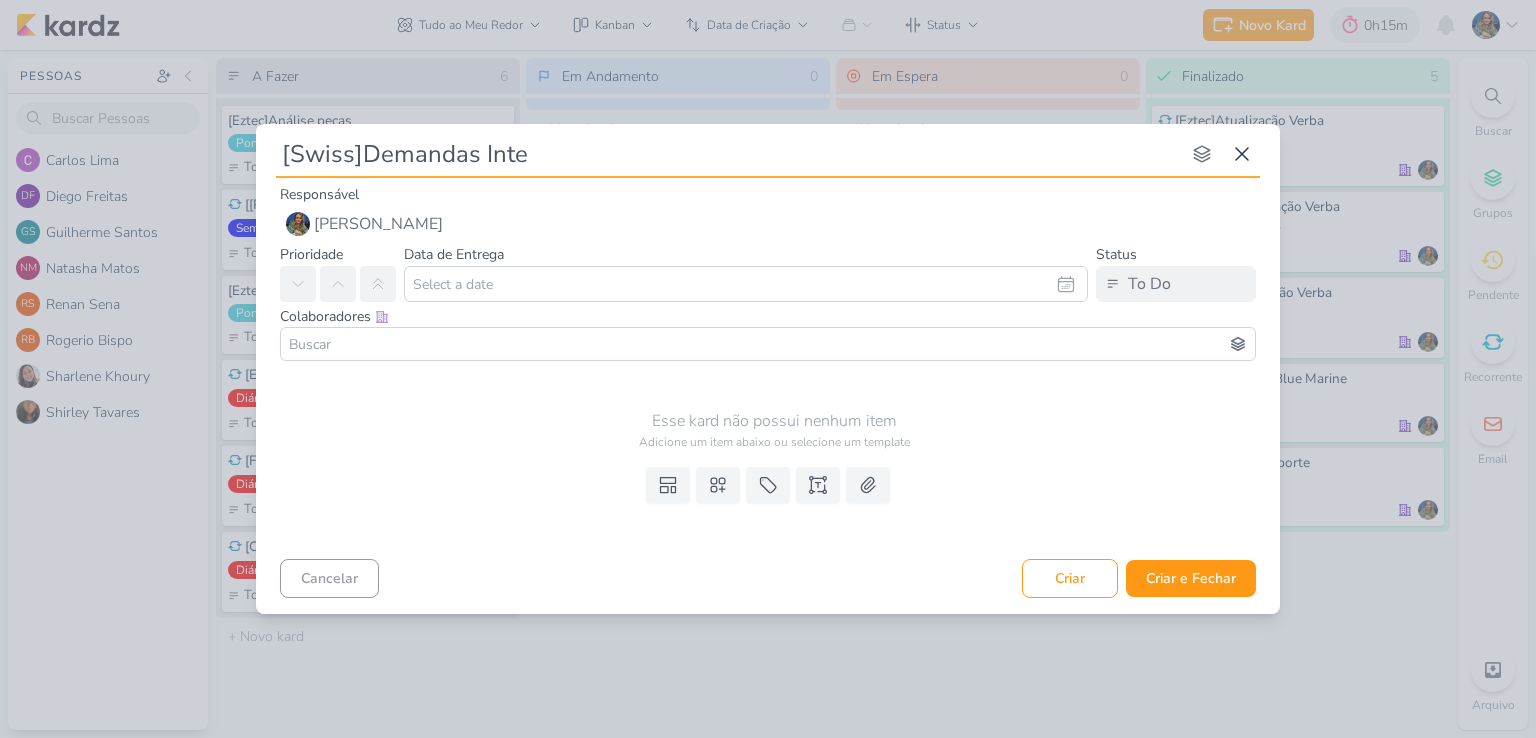 type 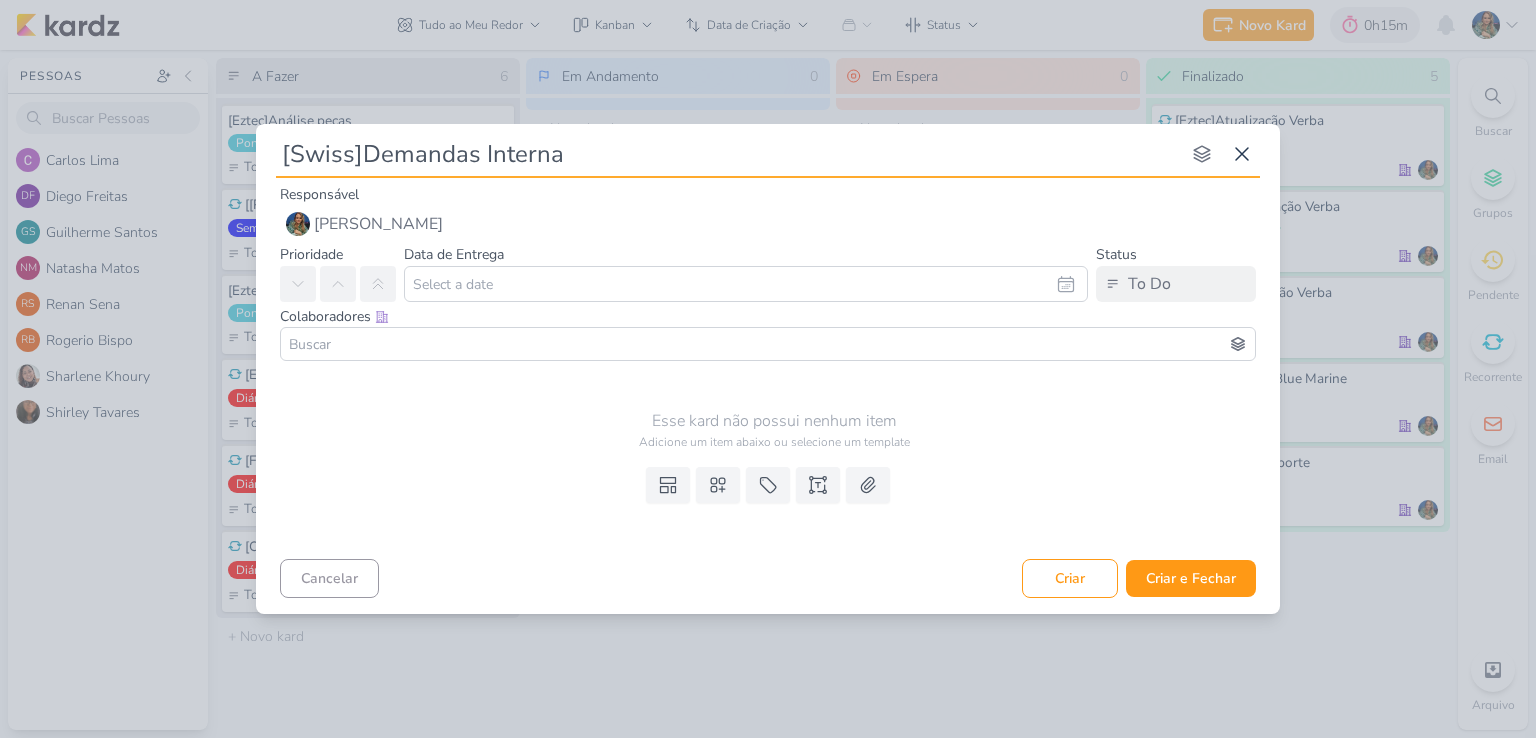type on "[Swiss]Demandas Internas" 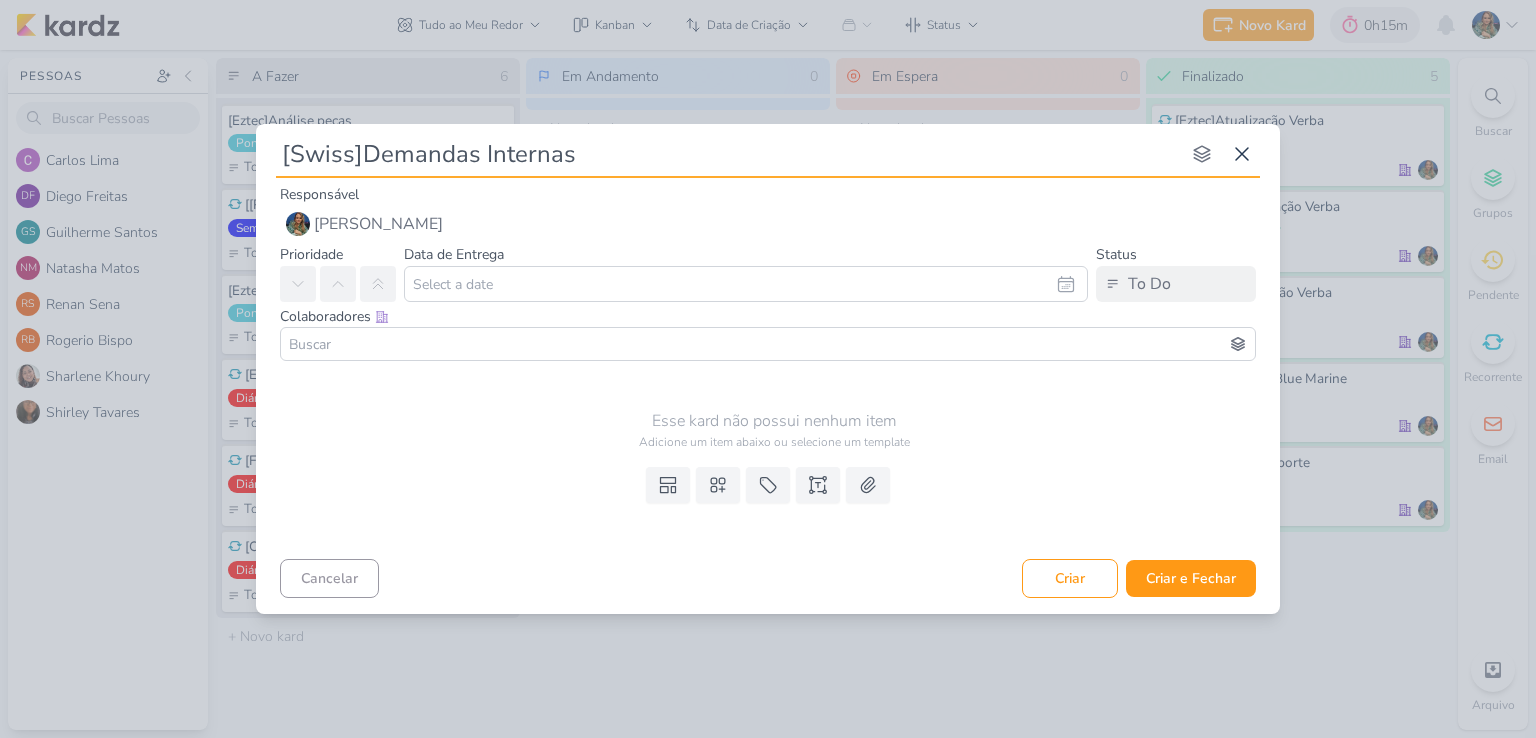 type 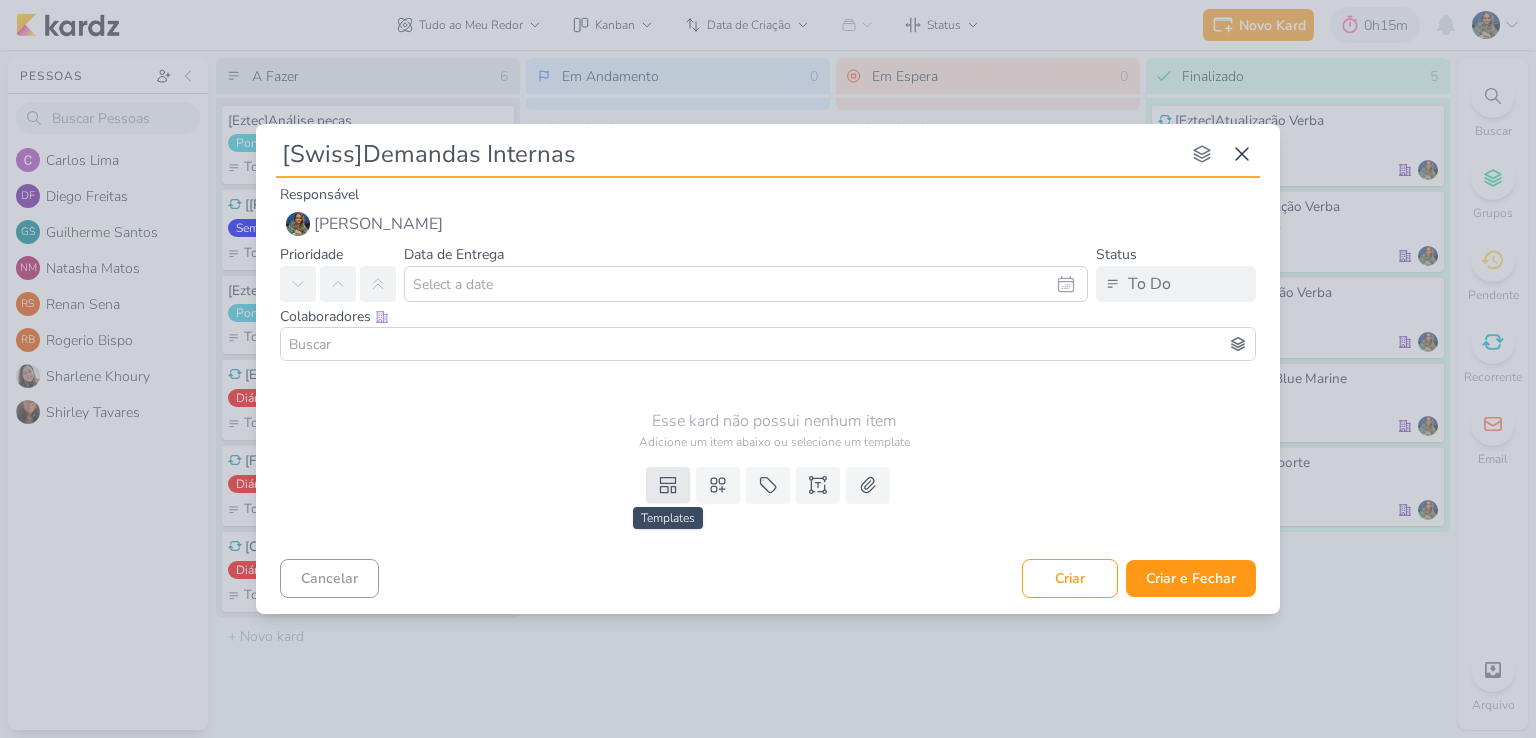 type on "[Swiss]Demandas Internas" 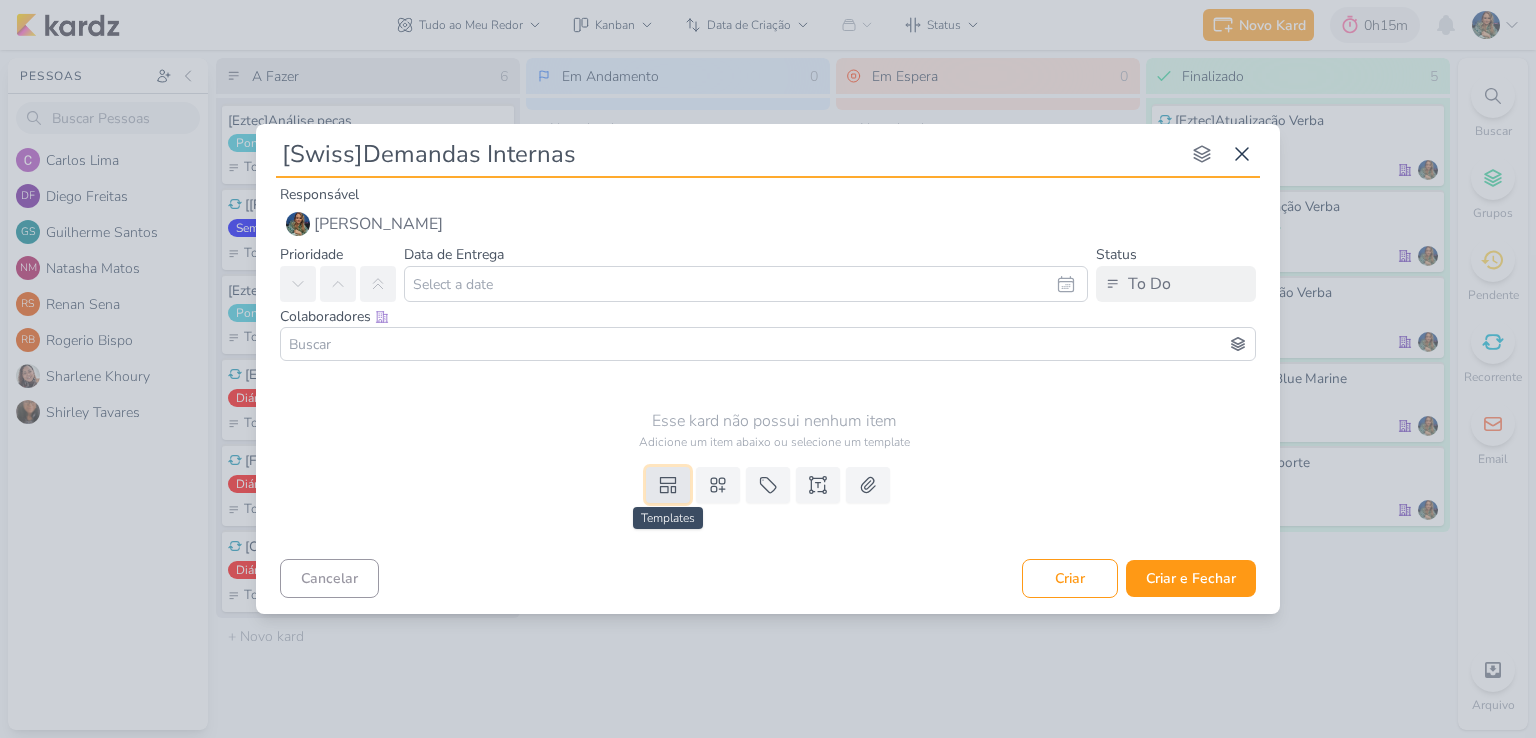 click 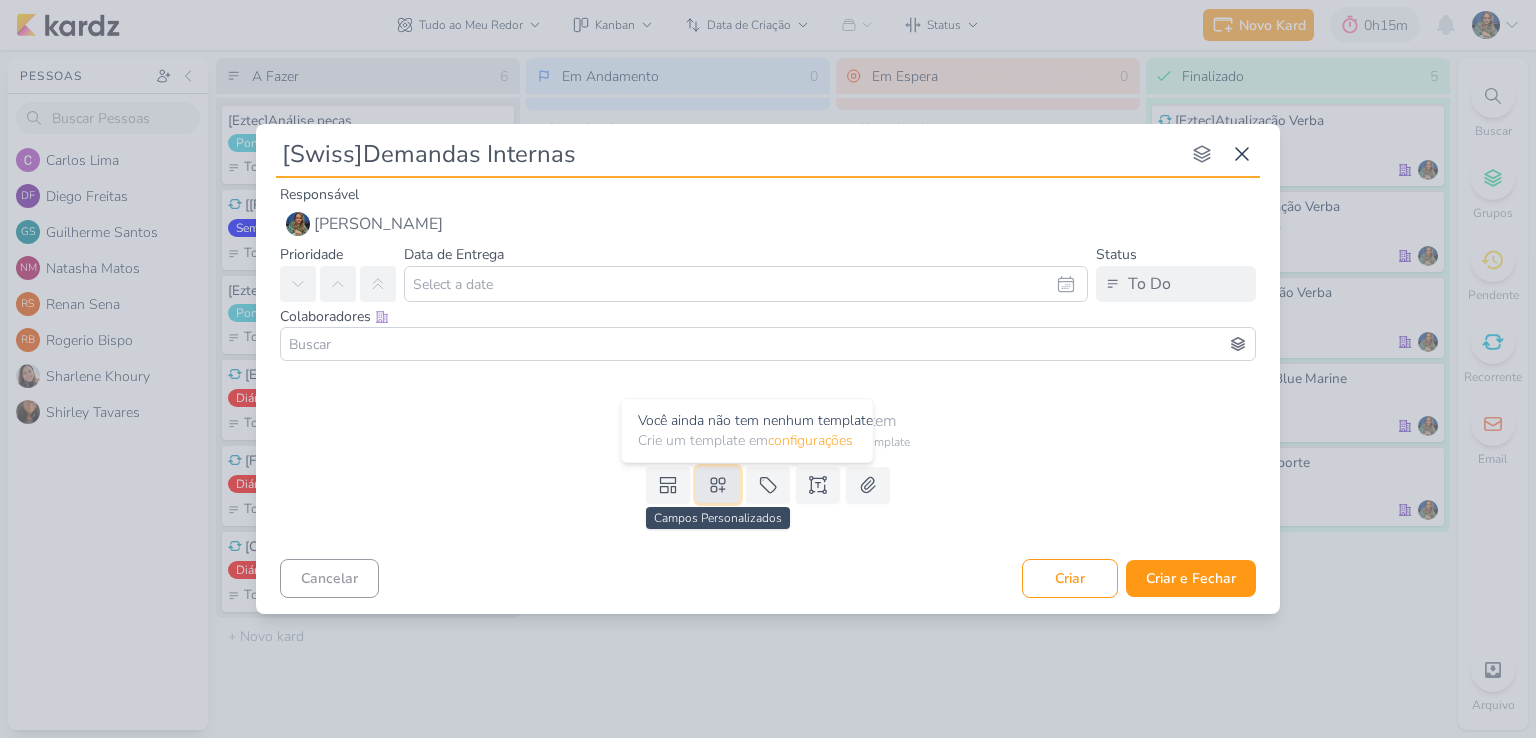 click 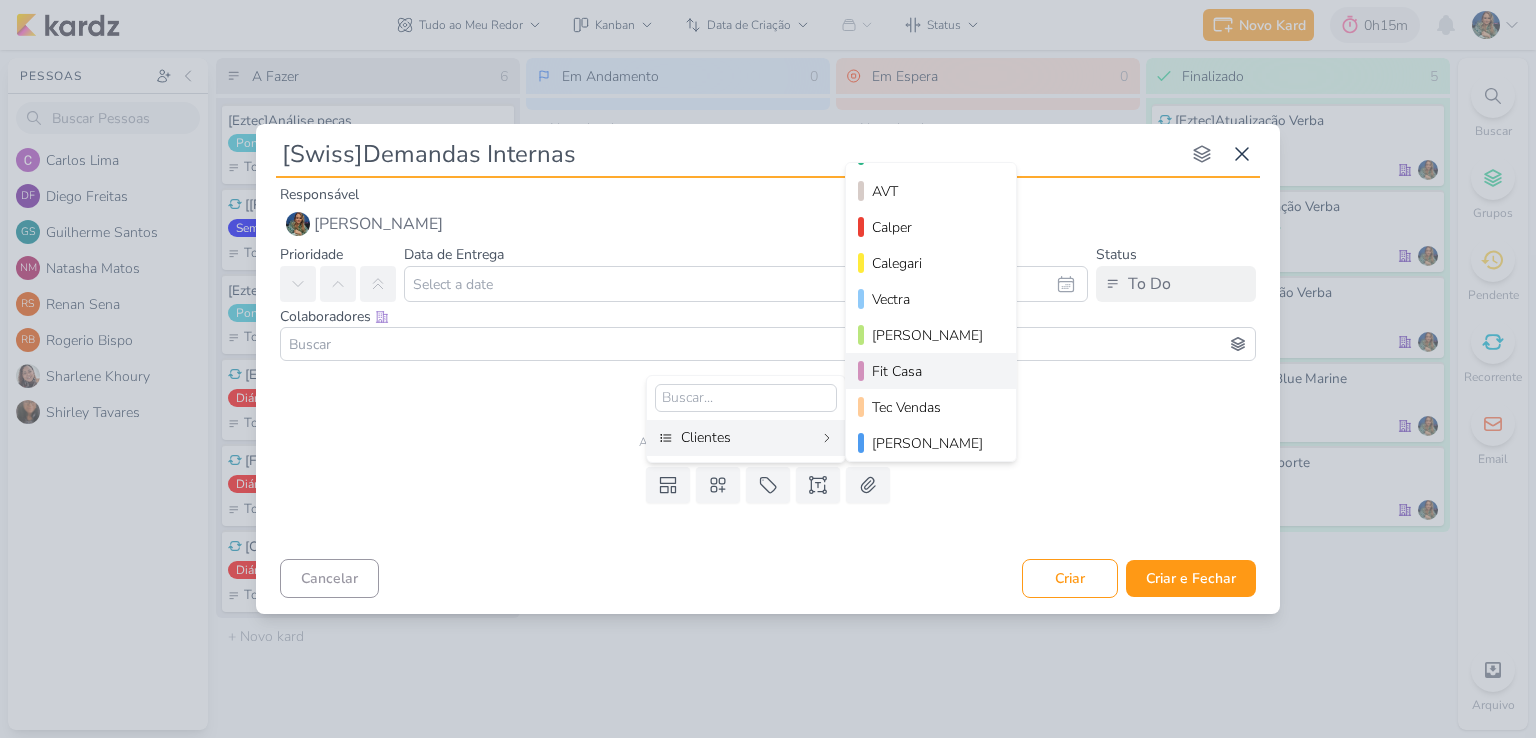 scroll, scrollTop: 289, scrollLeft: 0, axis: vertical 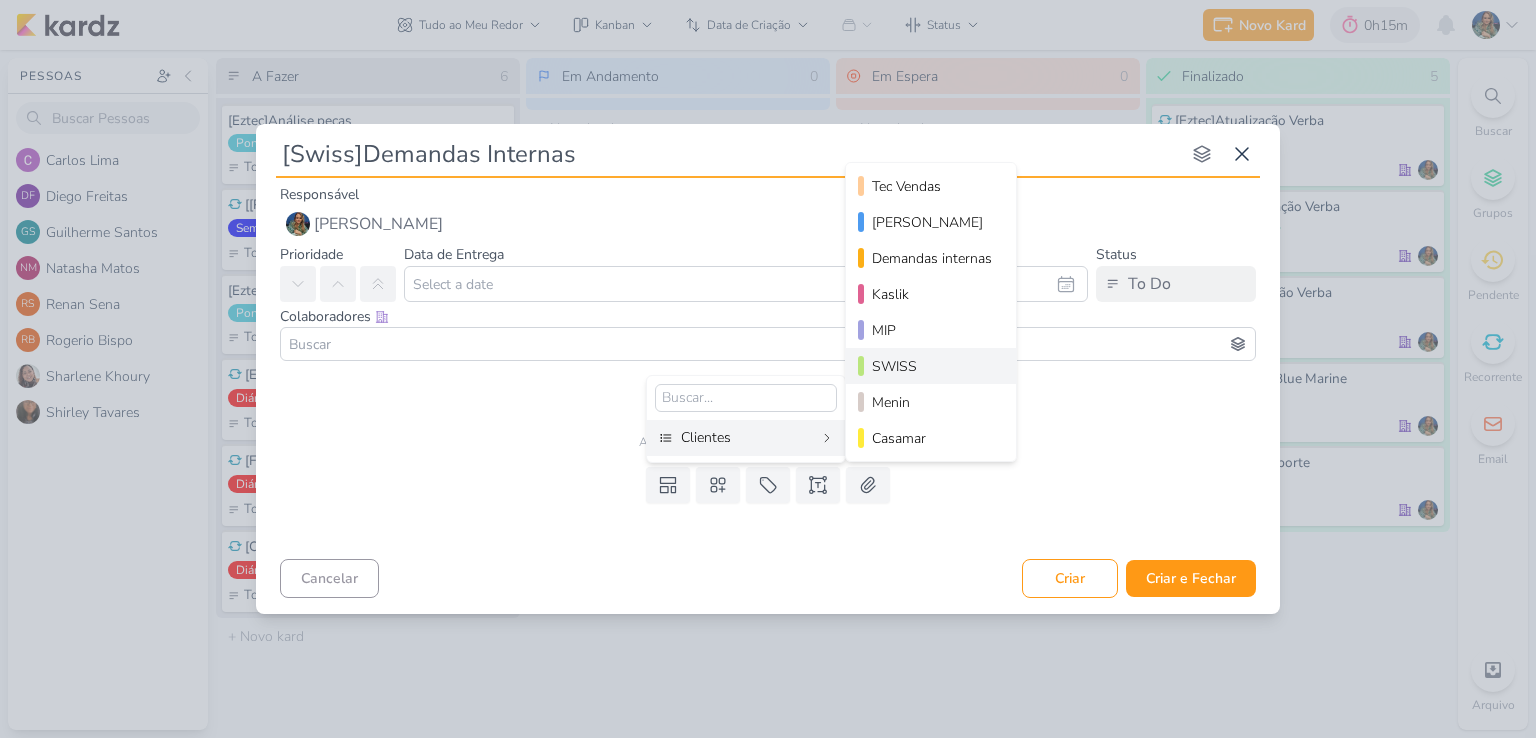 click on "SWISS" at bounding box center [932, 366] 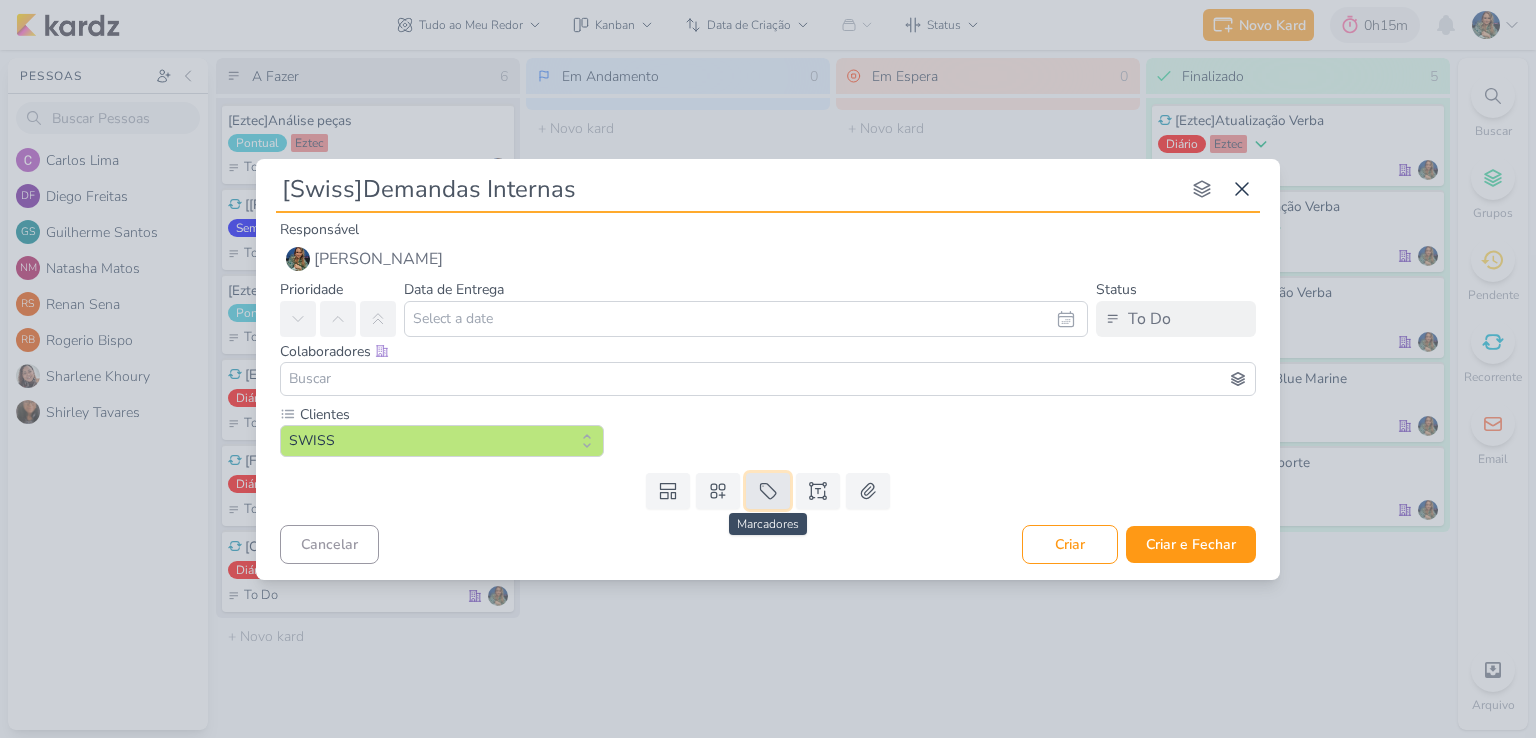 click 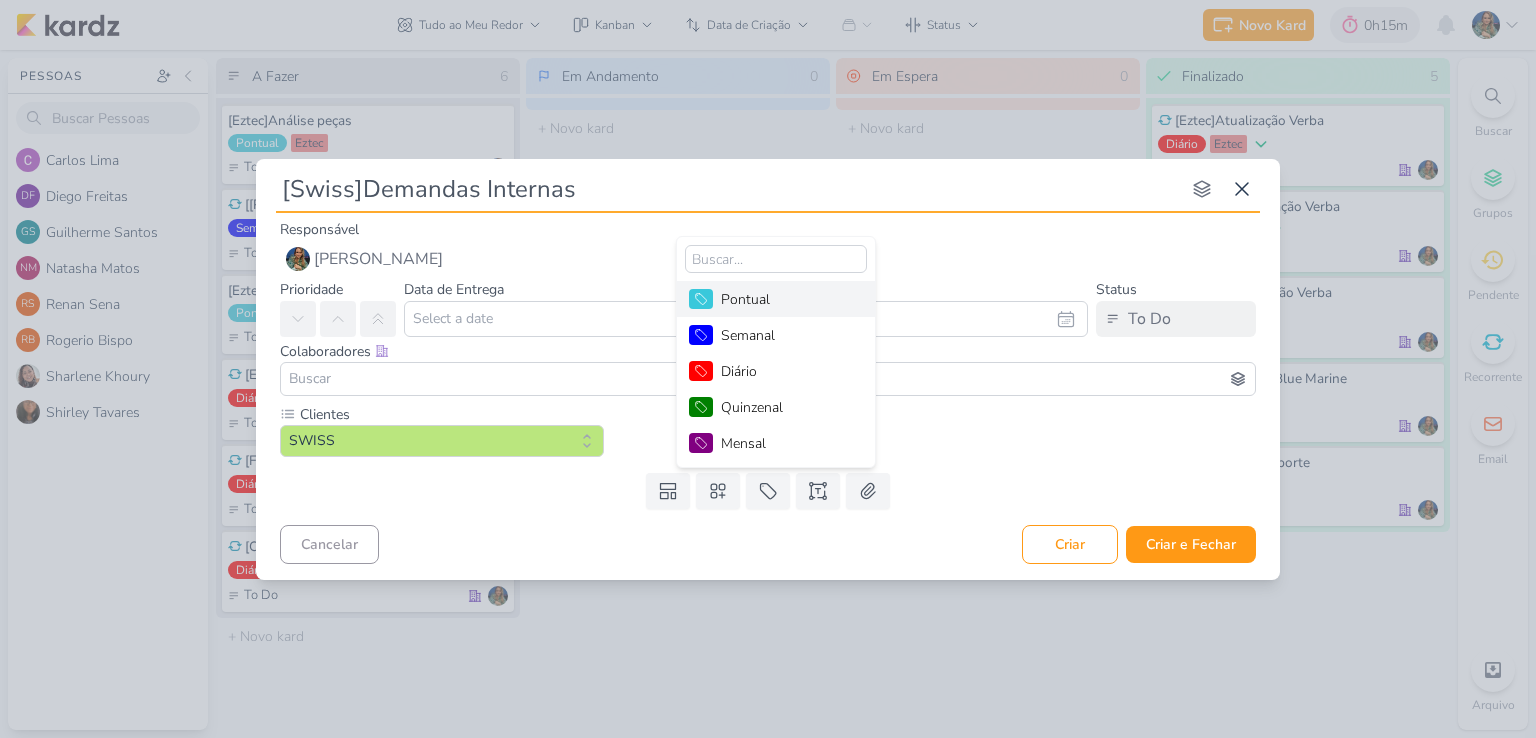 click on "Pontual" at bounding box center (786, 299) 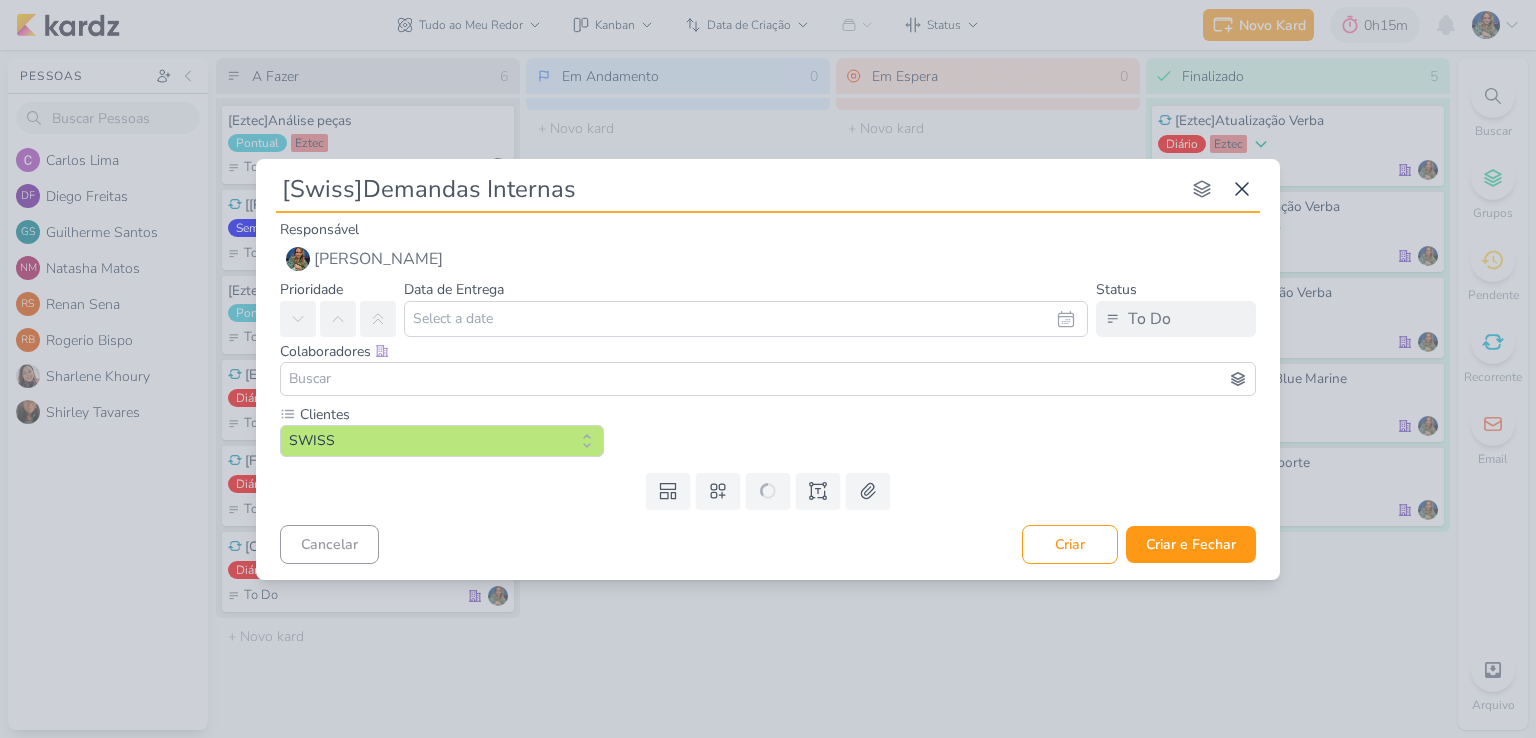type 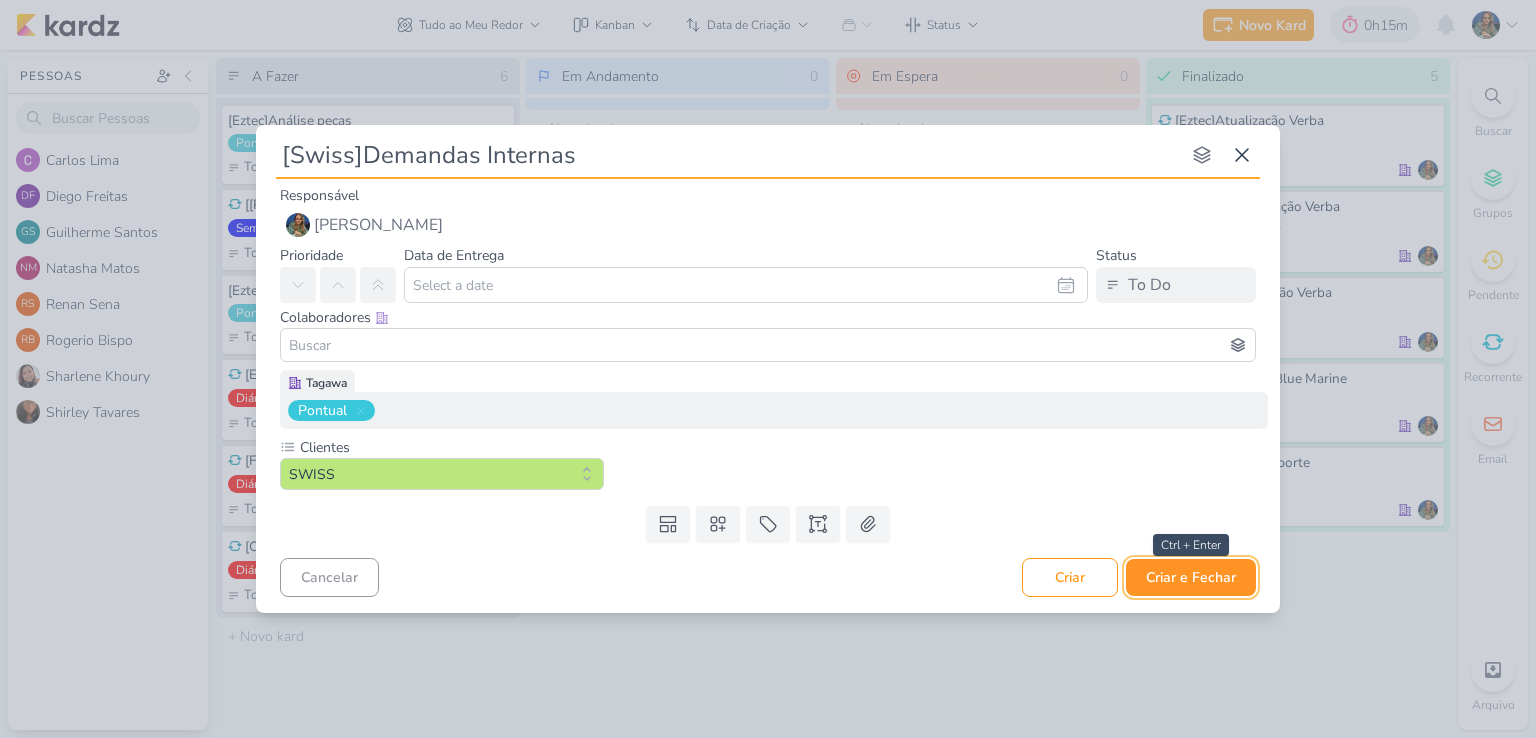 click on "Criar e Fechar" at bounding box center (1191, 577) 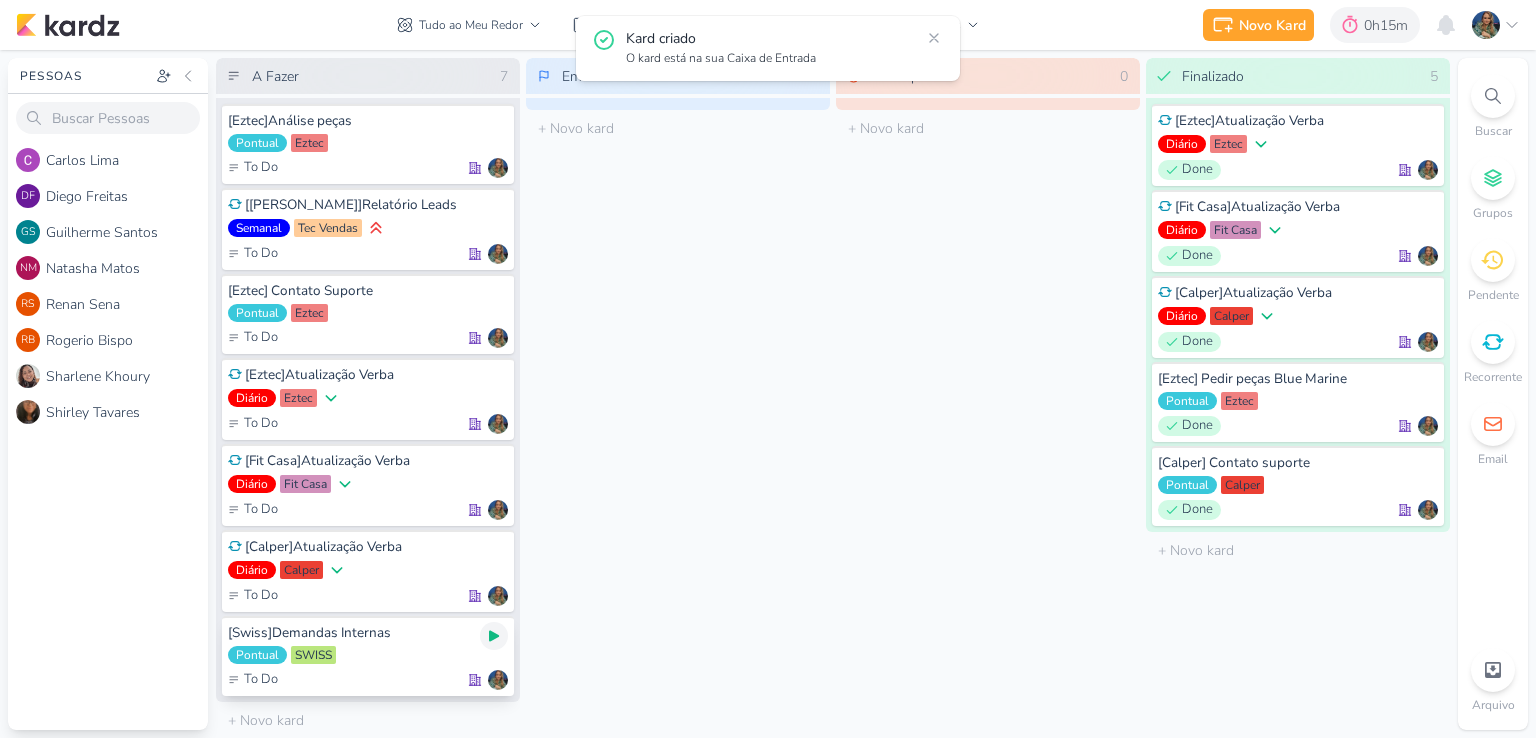 click 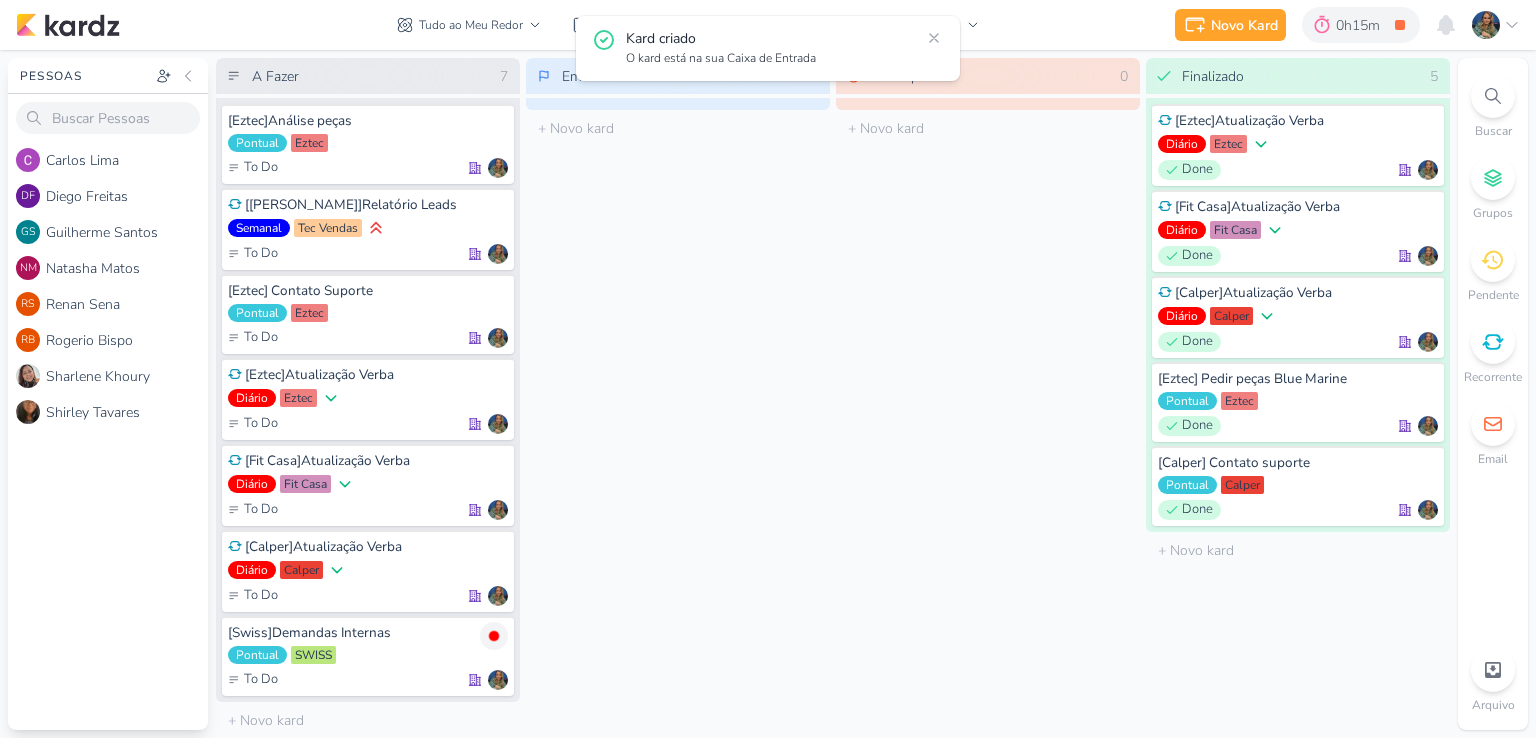 click at bounding box center [1493, 342] 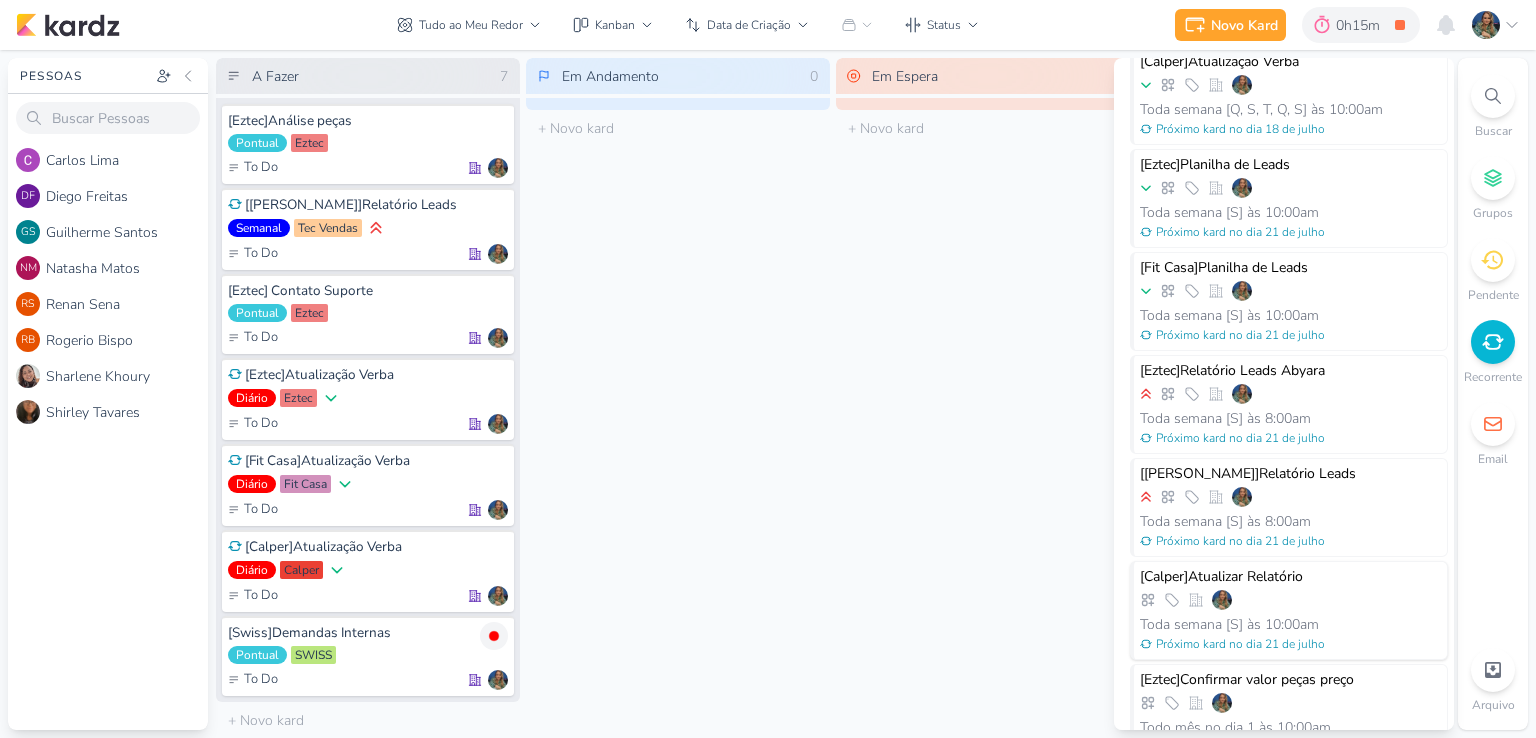 scroll, scrollTop: 455, scrollLeft: 0, axis: vertical 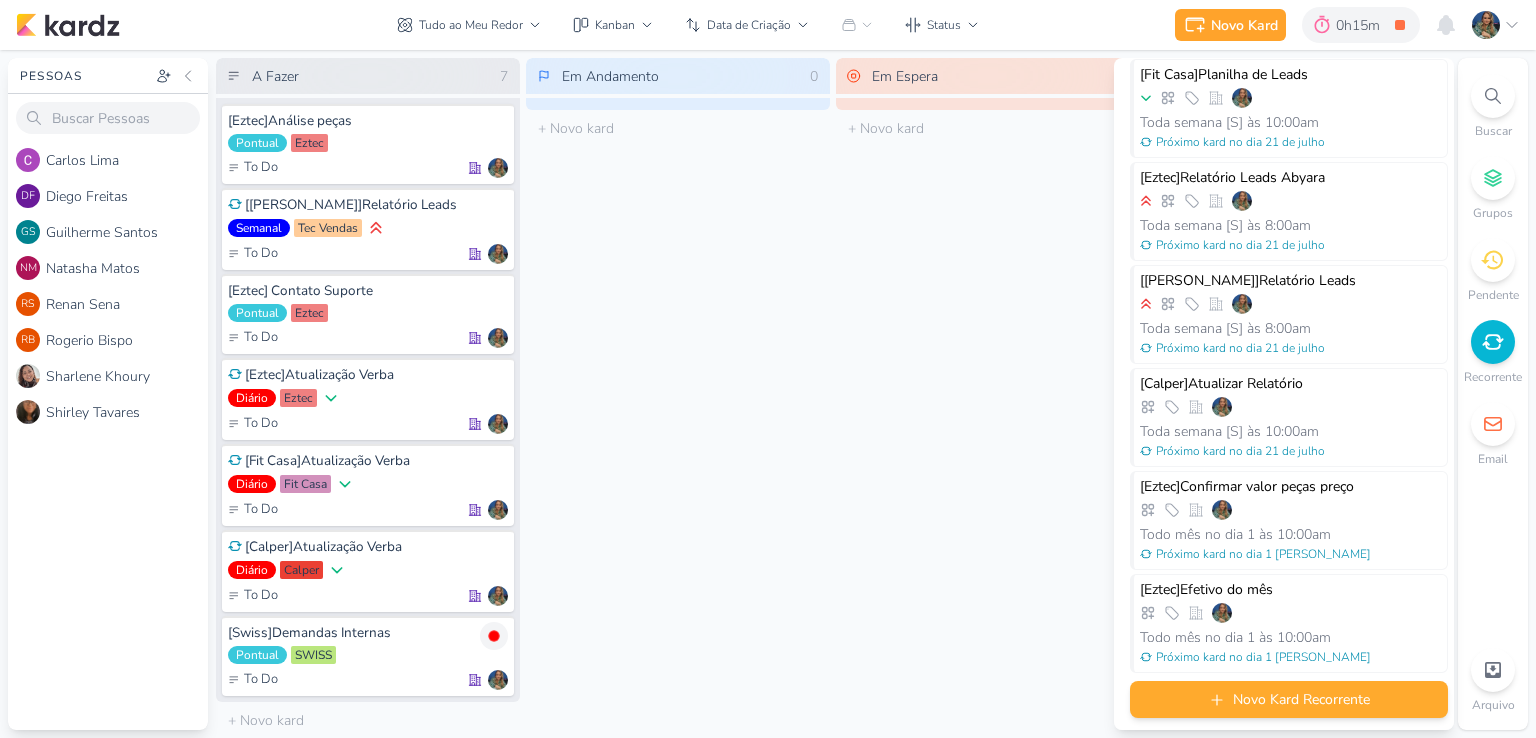 click on "Novo Kard Recorrente" at bounding box center (1301, 699) 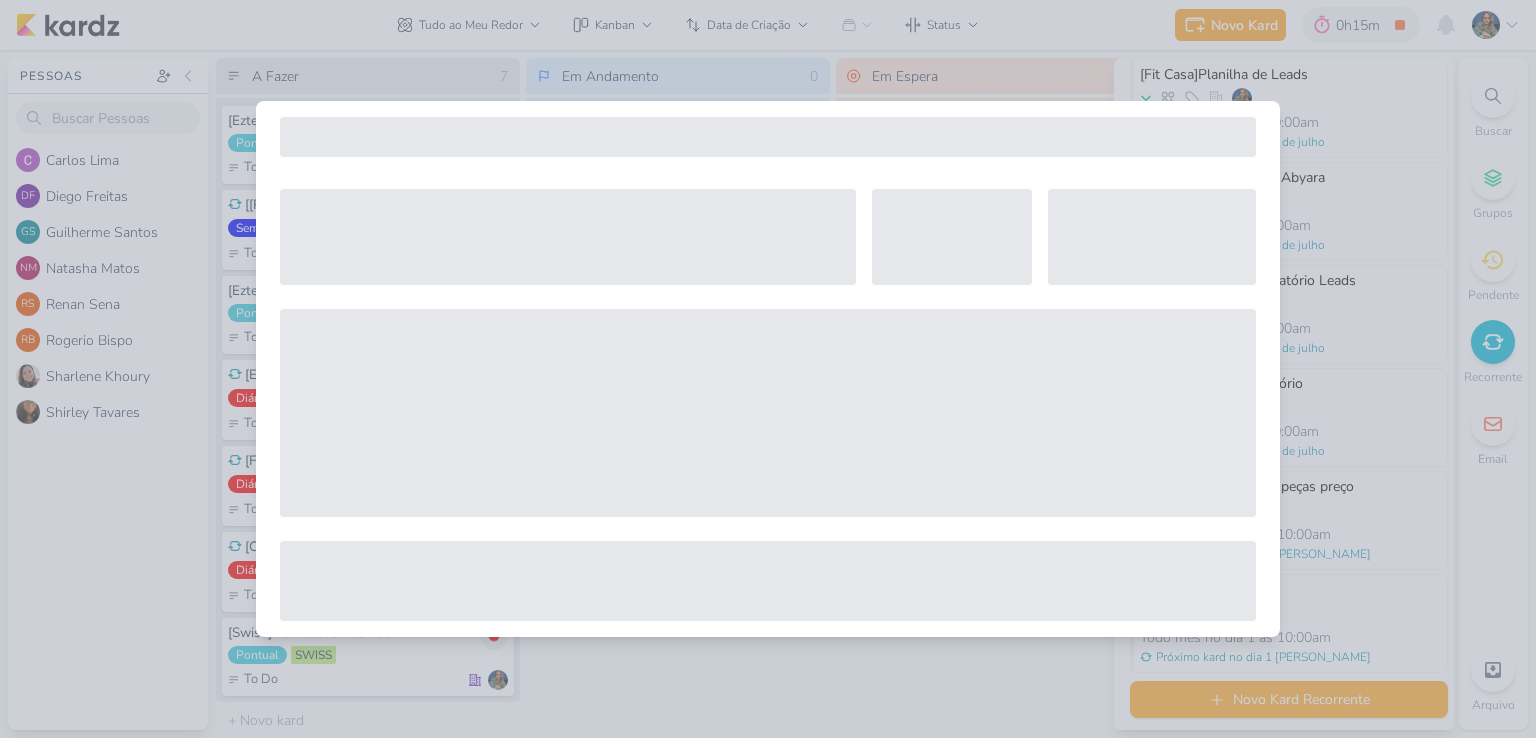 select on "5" 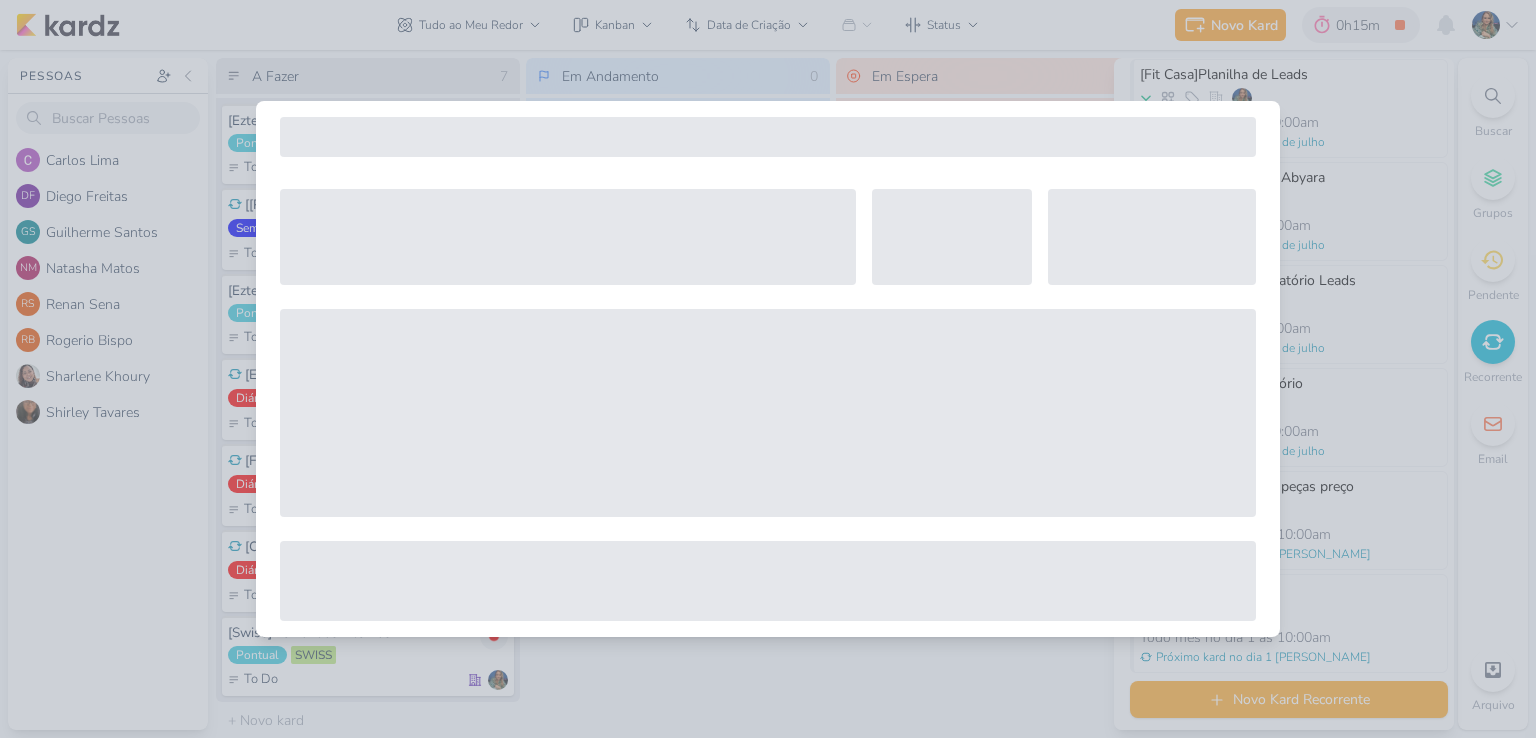 select on "pm" 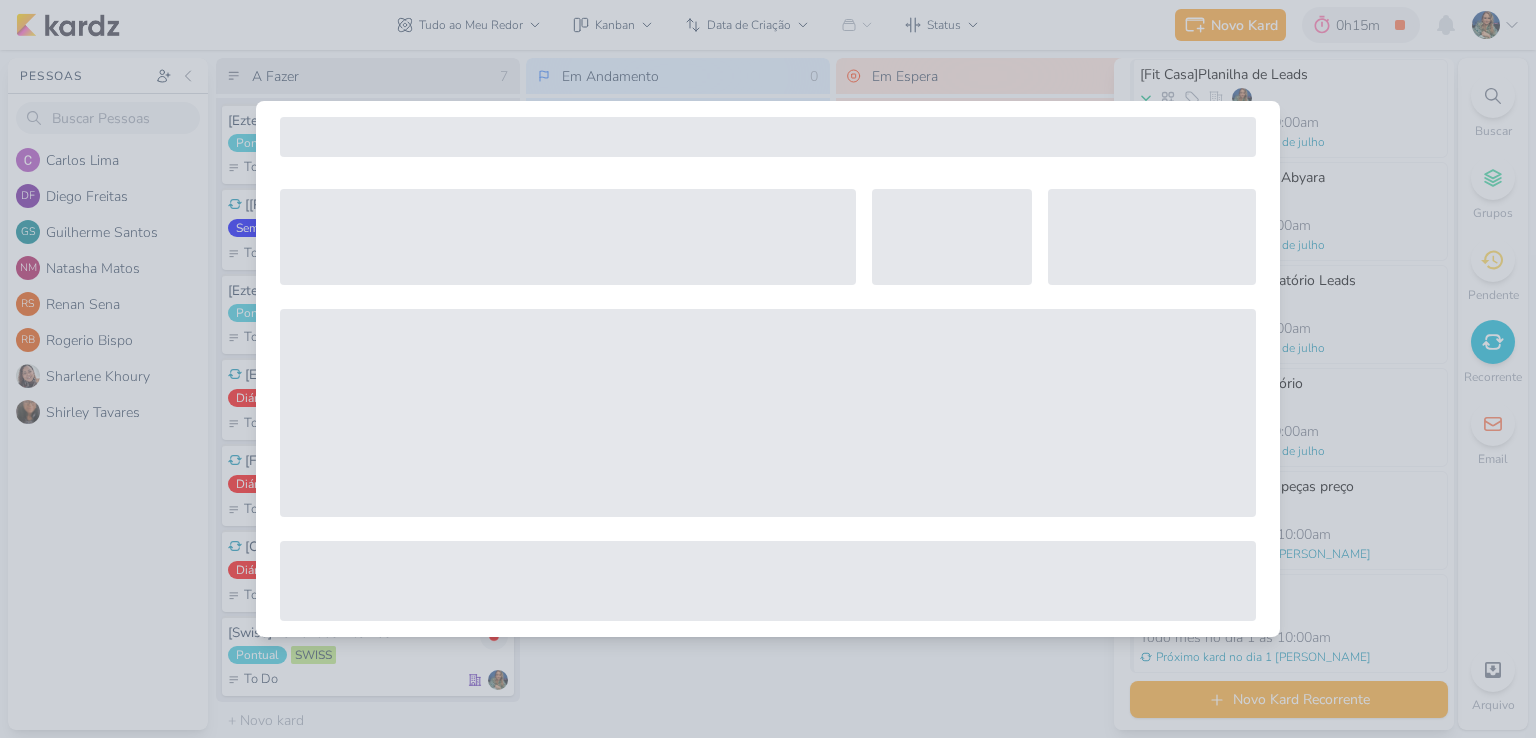 select on "week" 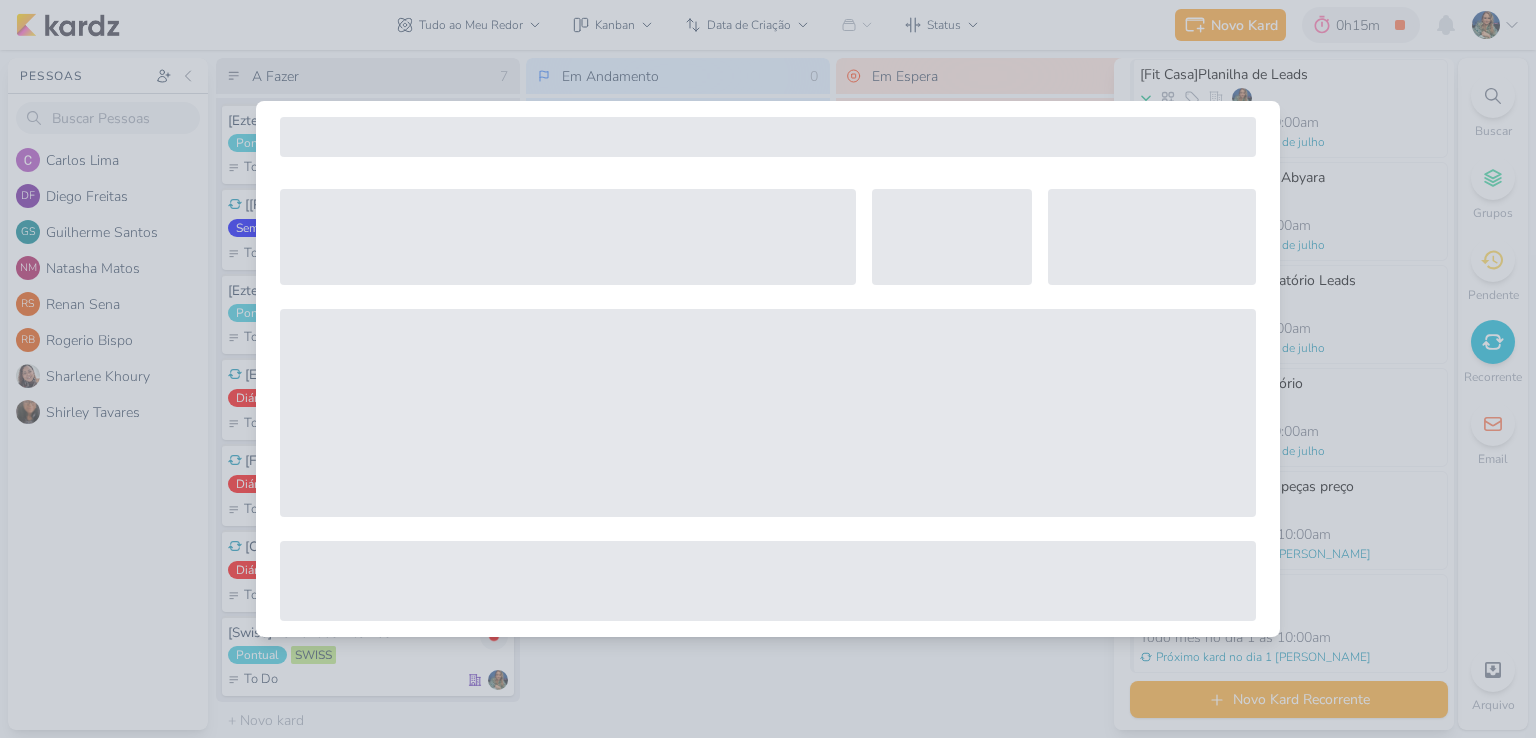 select on "9" 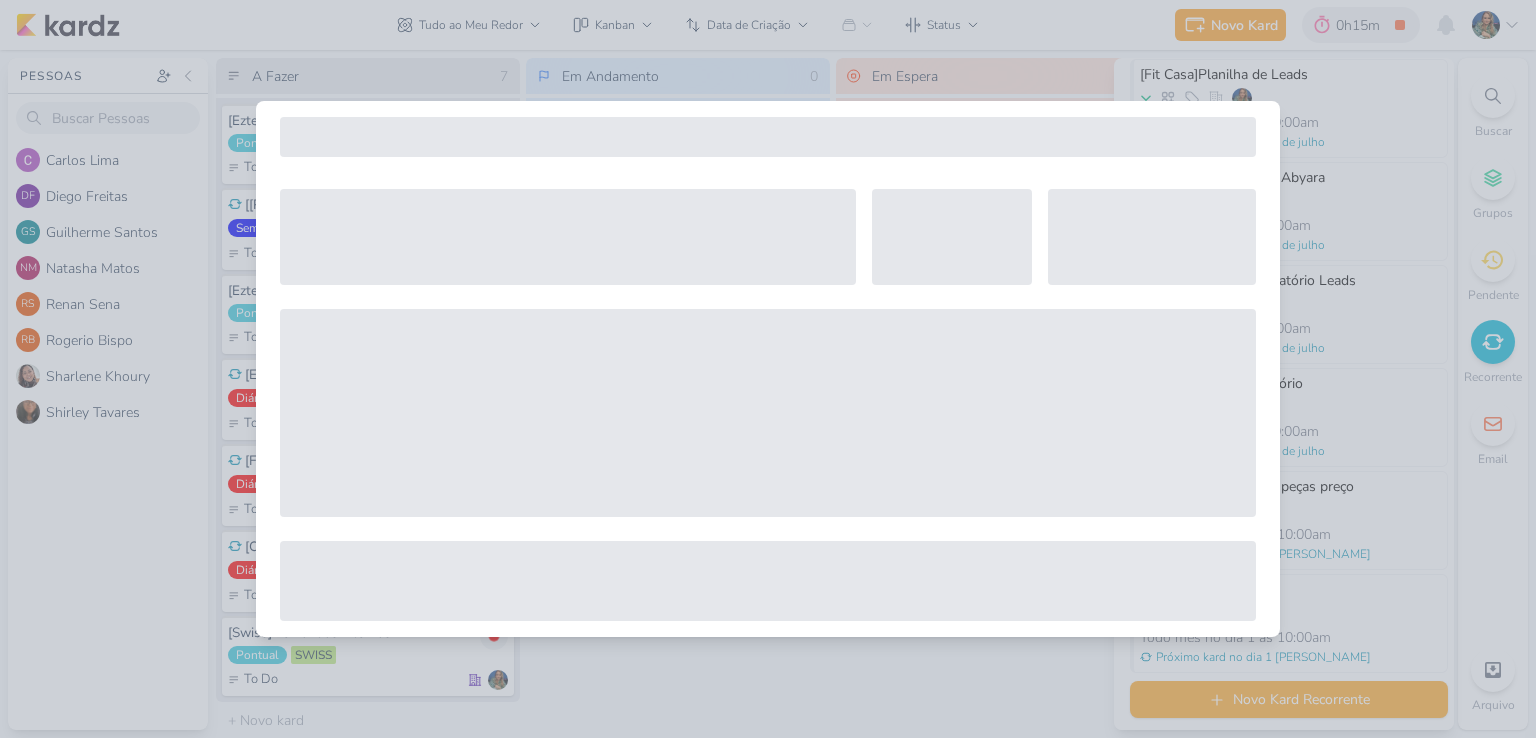 select on "America/Sao_Paulo" 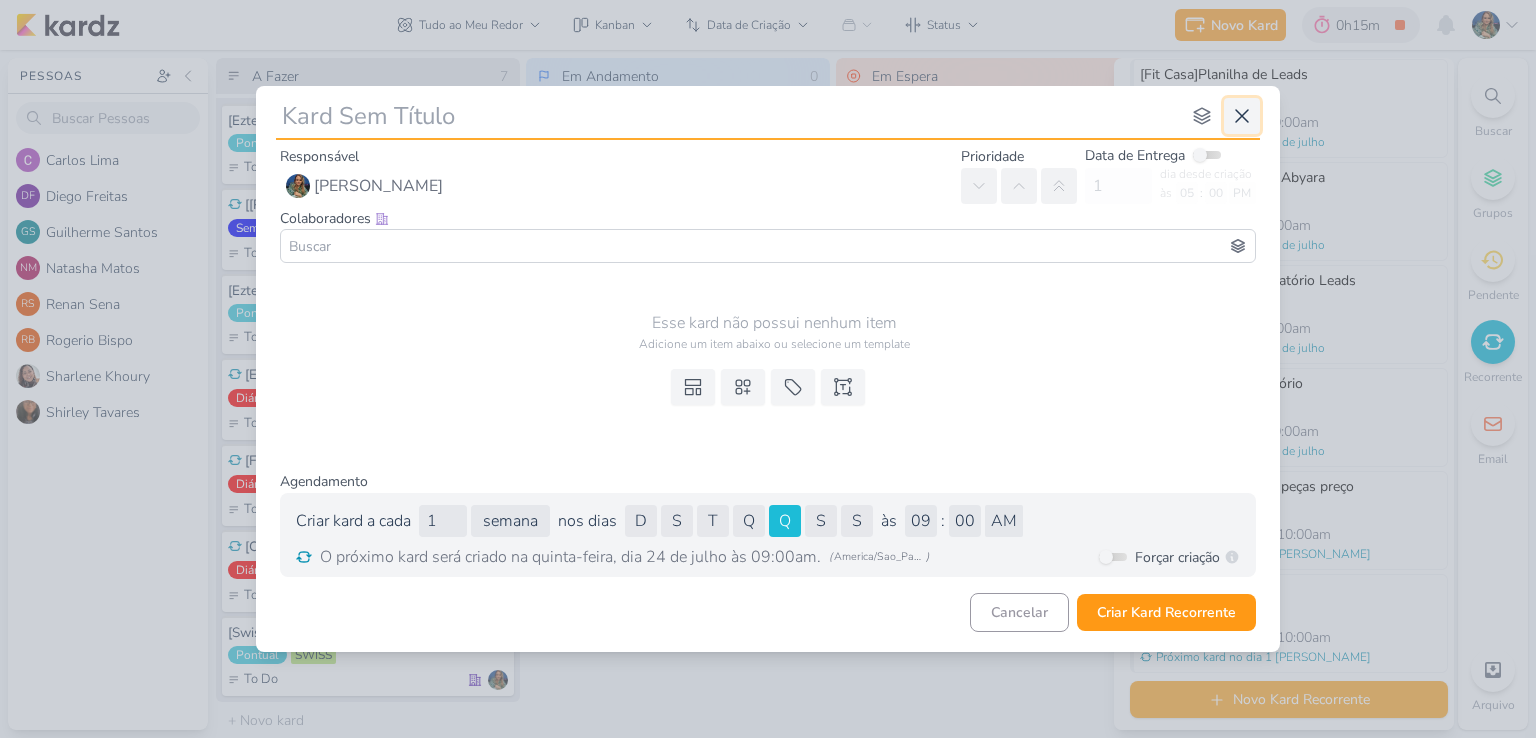 click 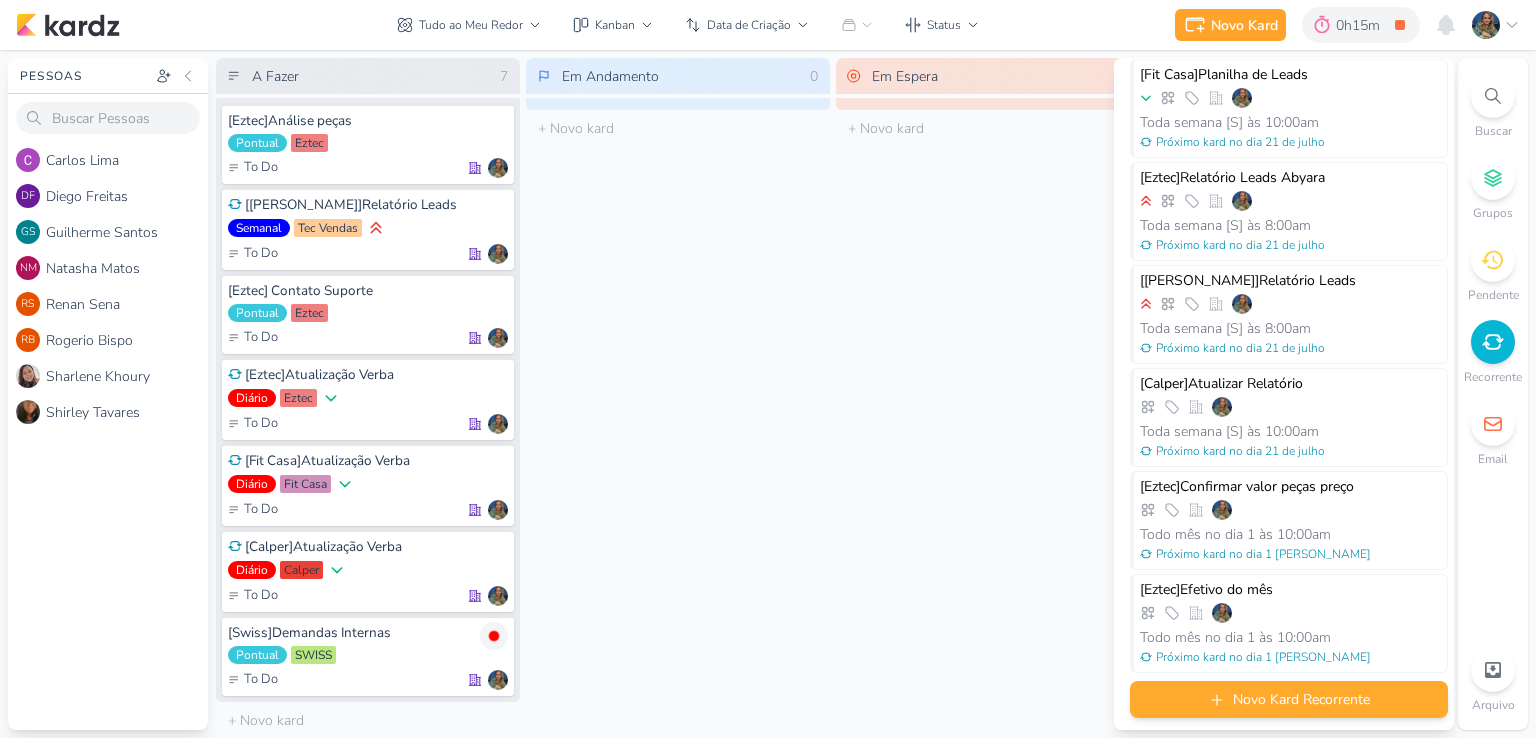 click on "Novo Kard Recorrente" at bounding box center (1301, 699) 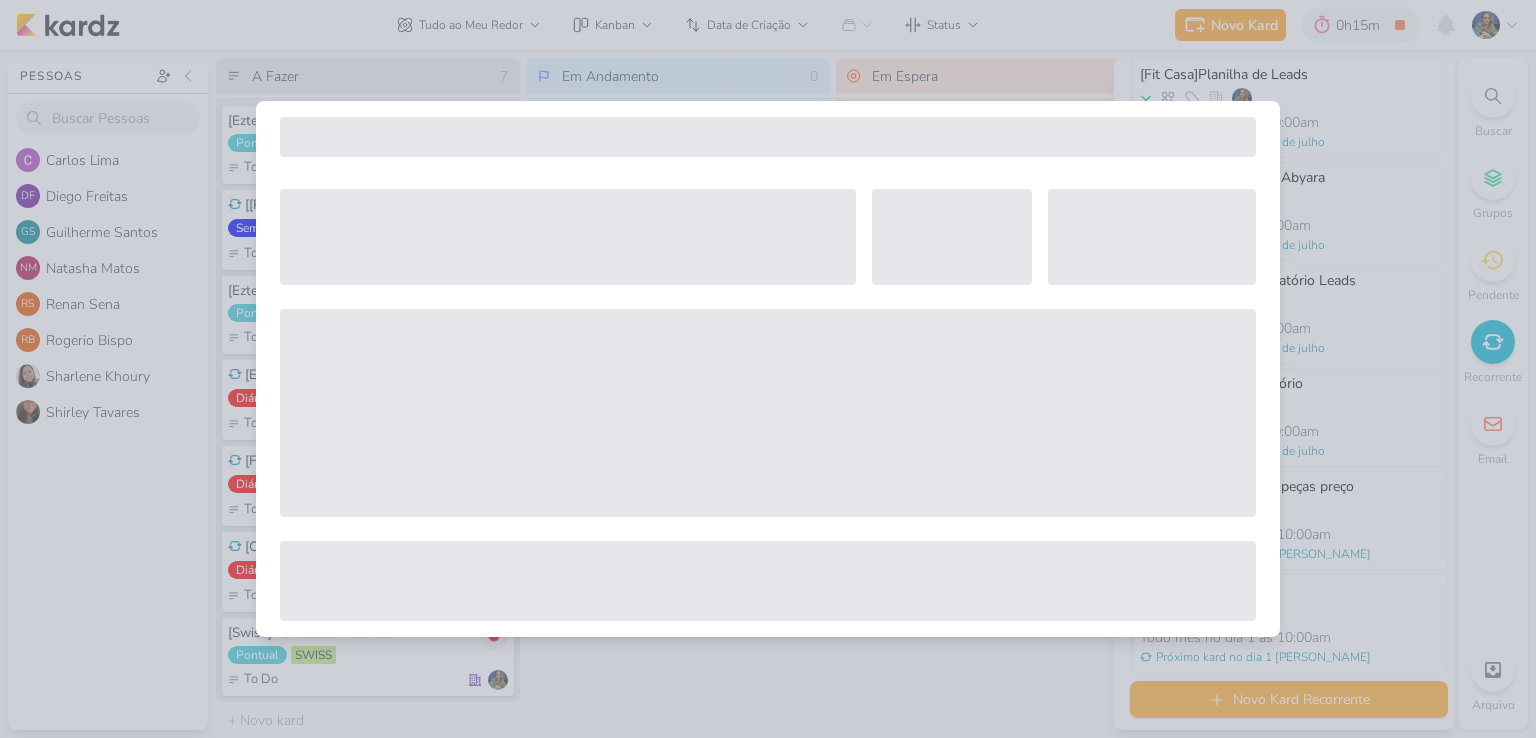 select on "5" 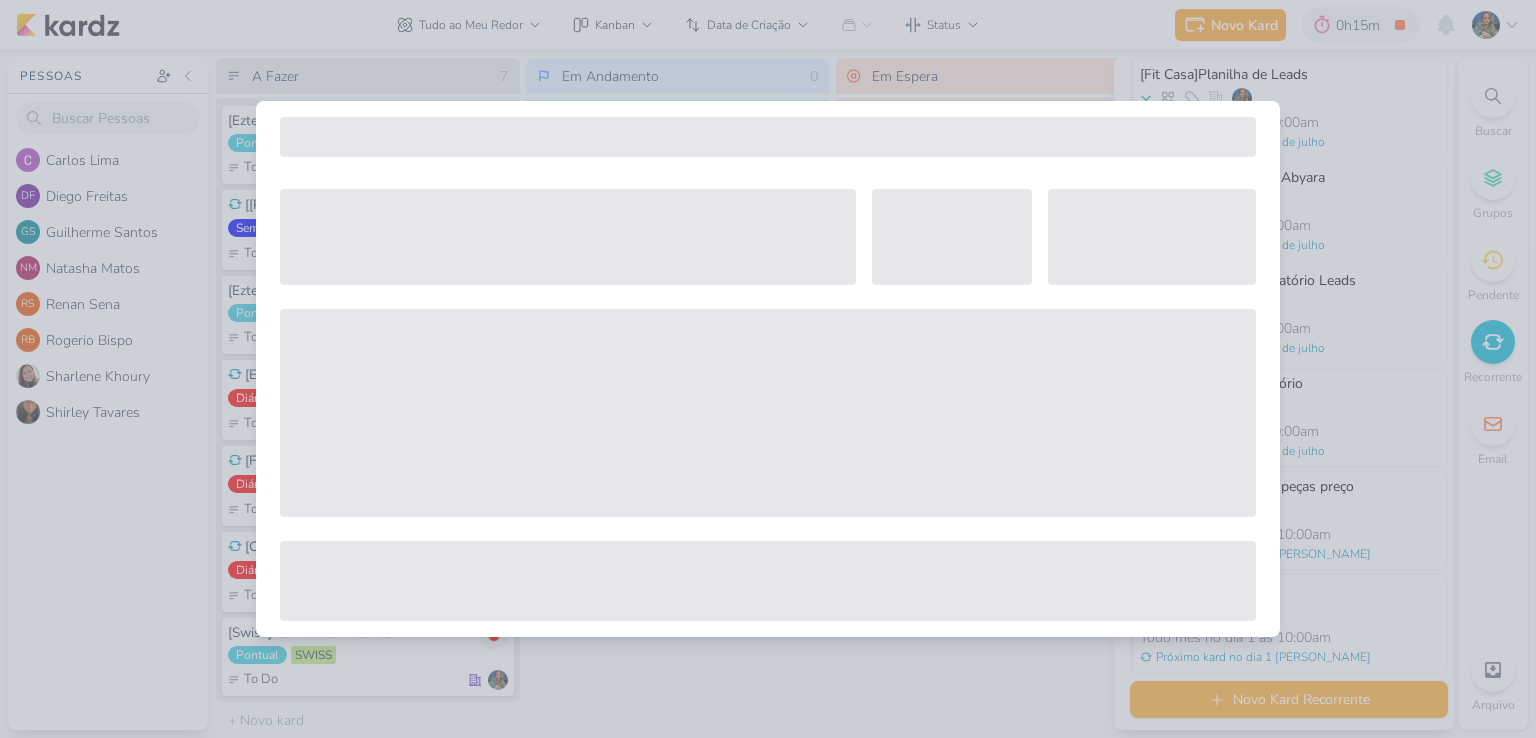 select on "pm" 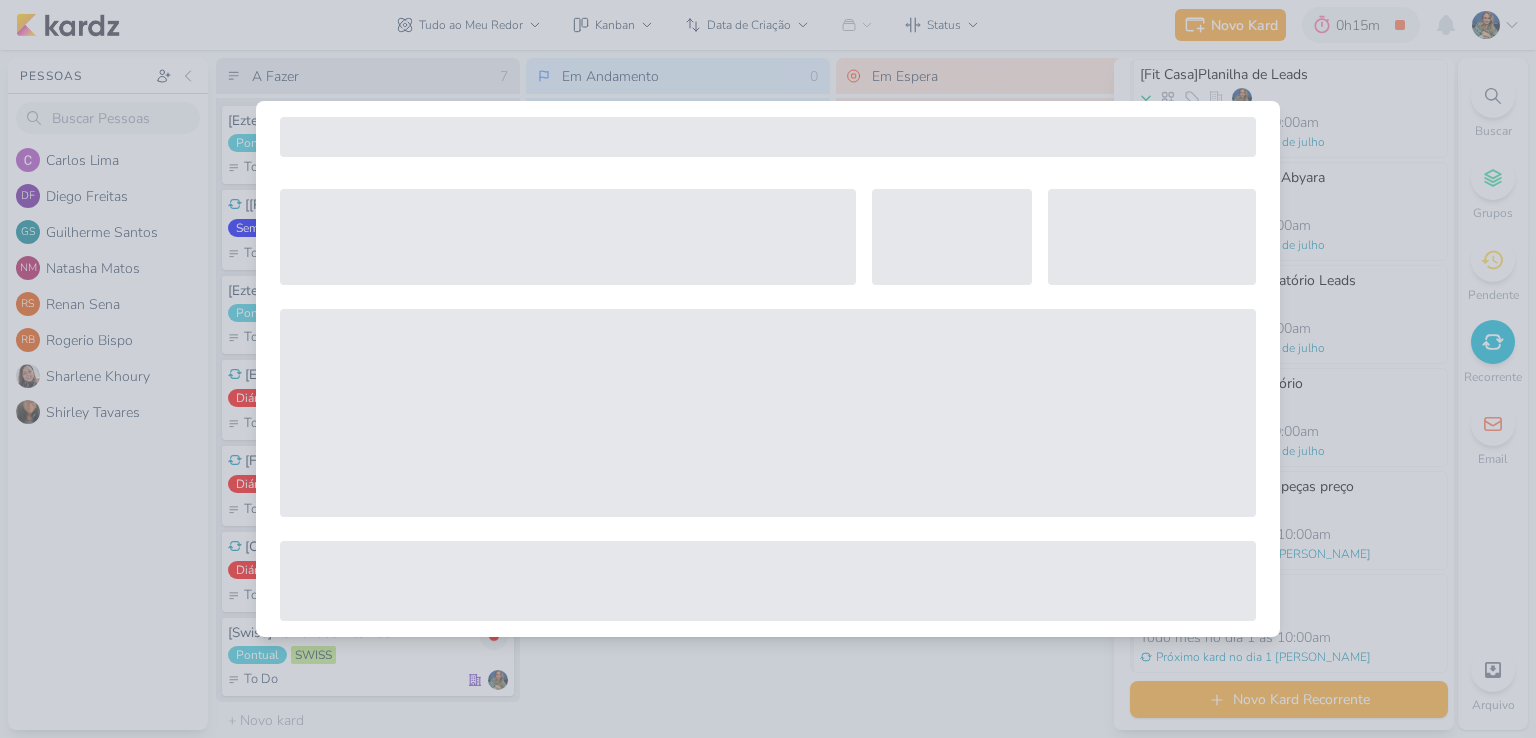 select on "week" 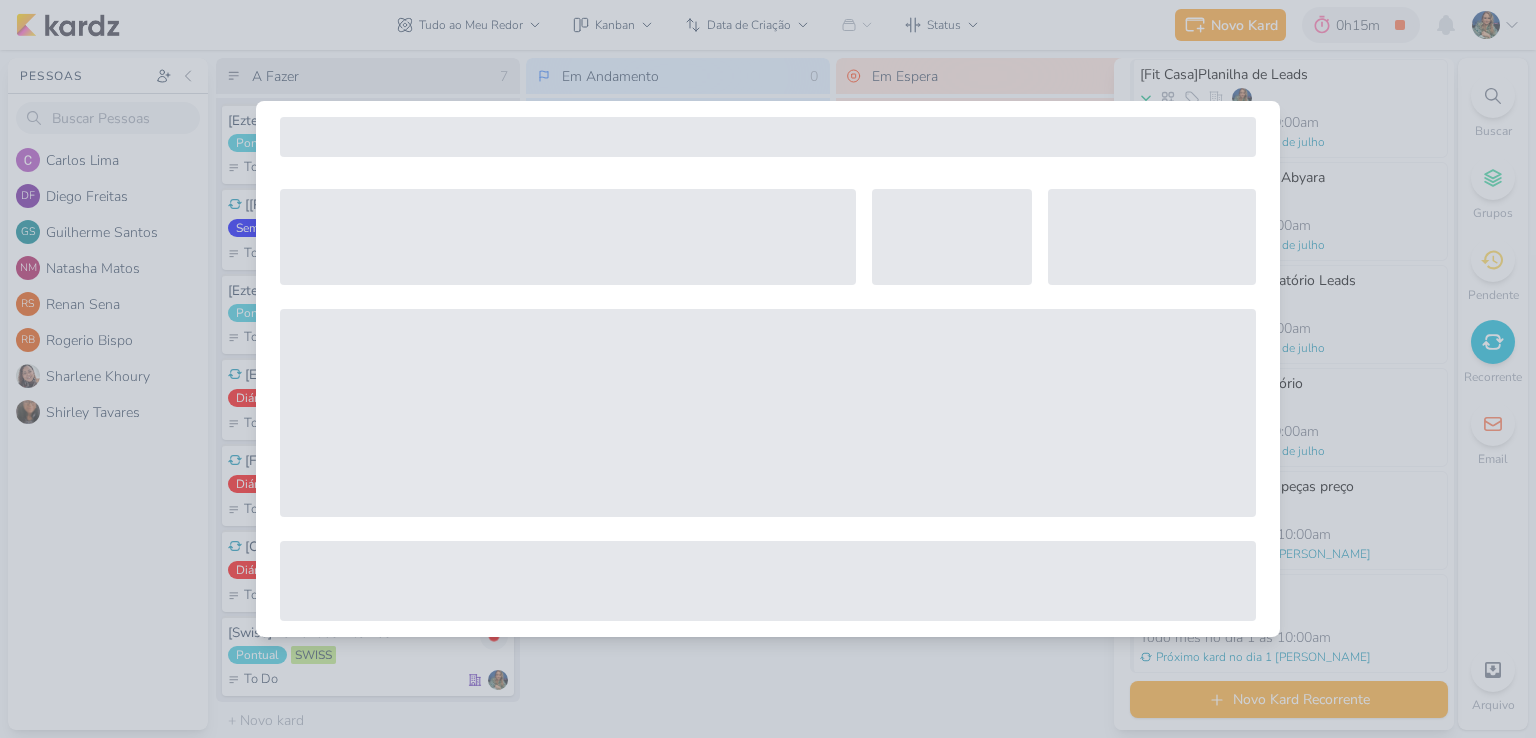 select on "9" 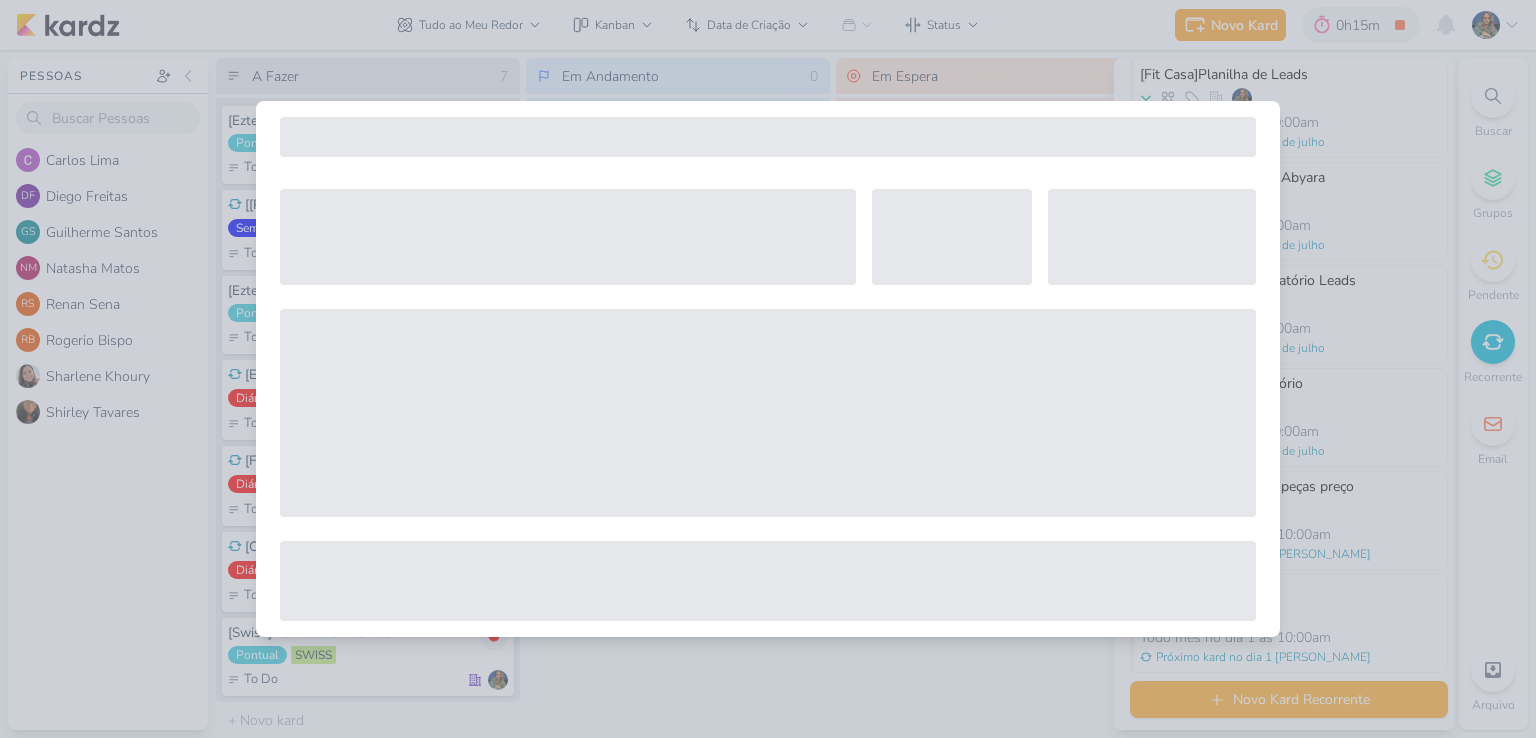 select on "America/Sao_Paulo" 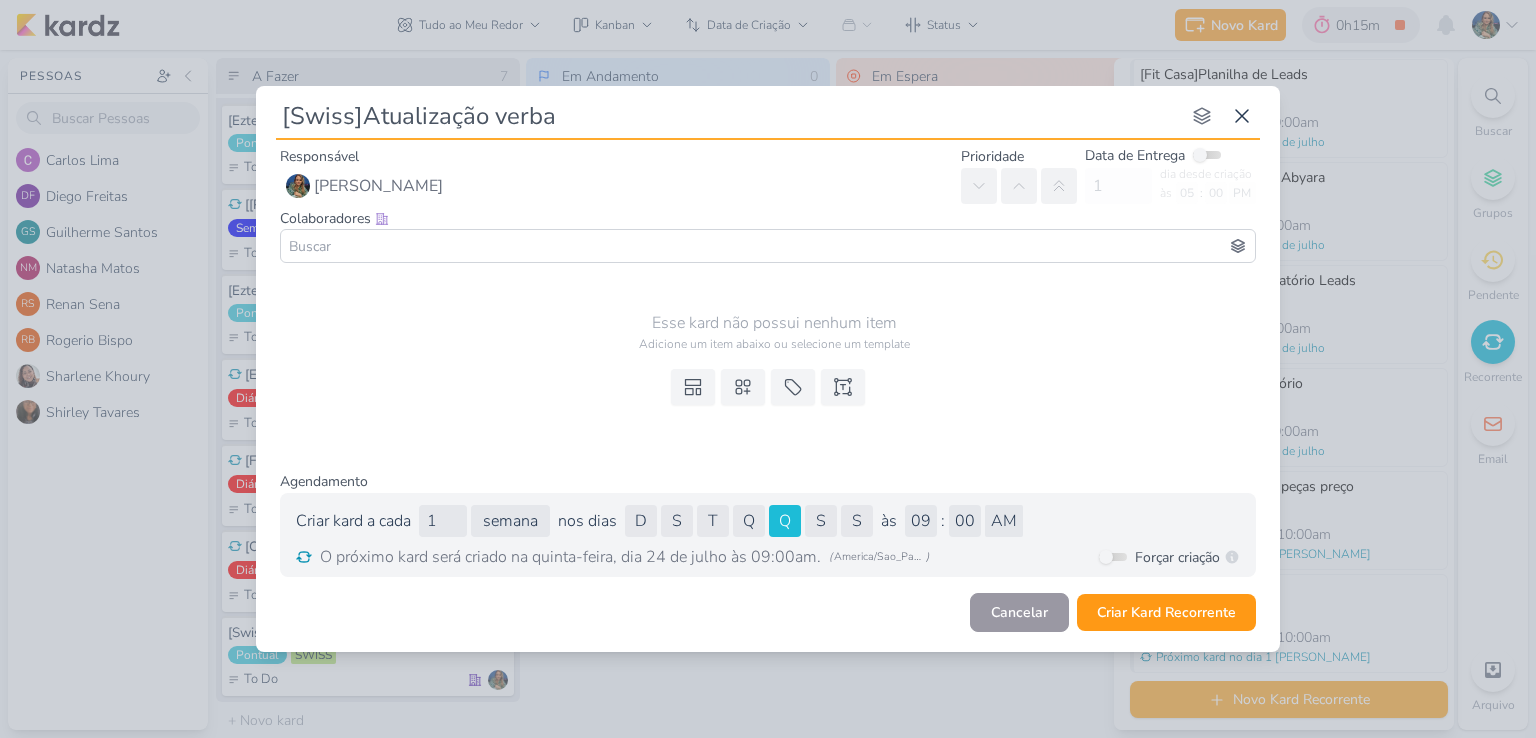 type on "[Swiss]Atualização verba" 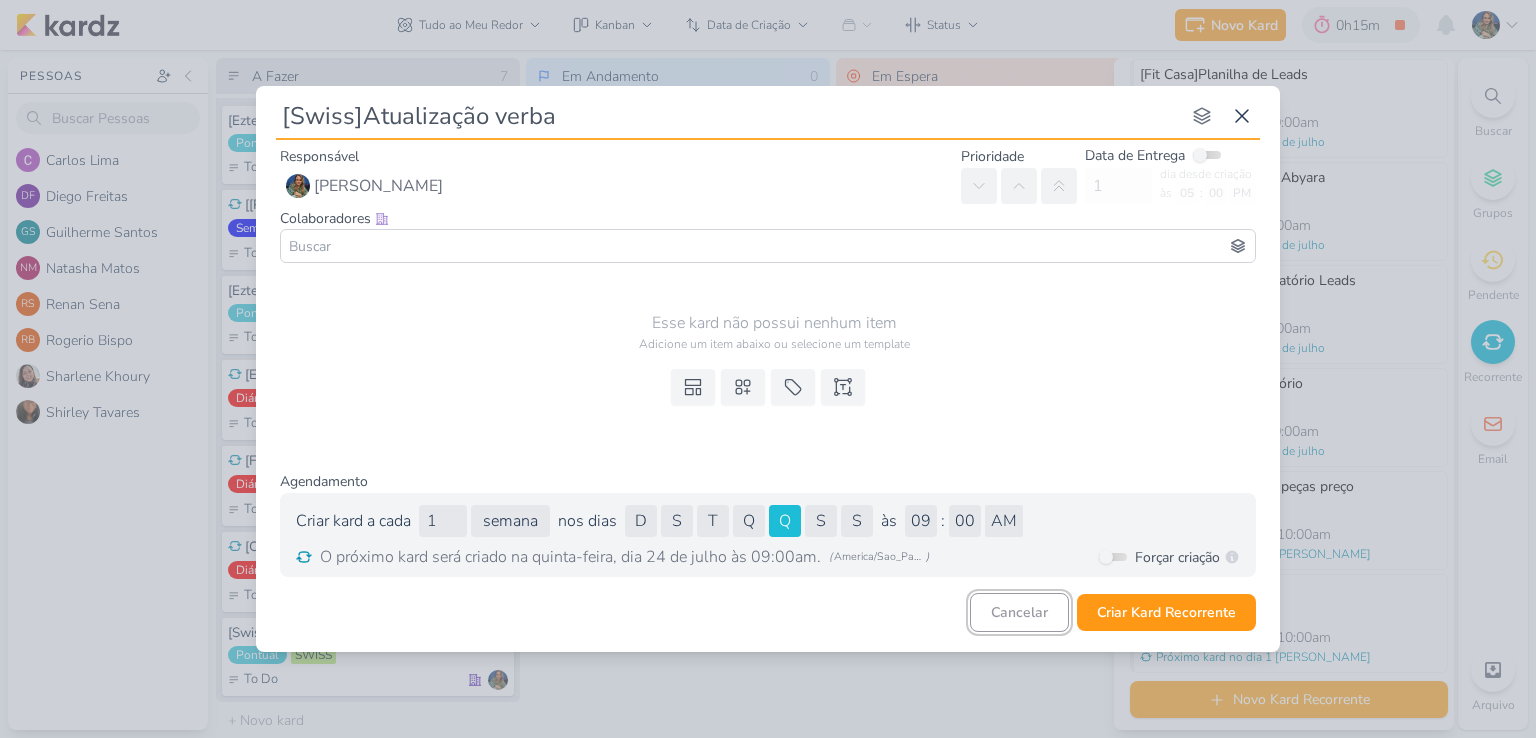 click on "Cancelar" at bounding box center [1019, 612] 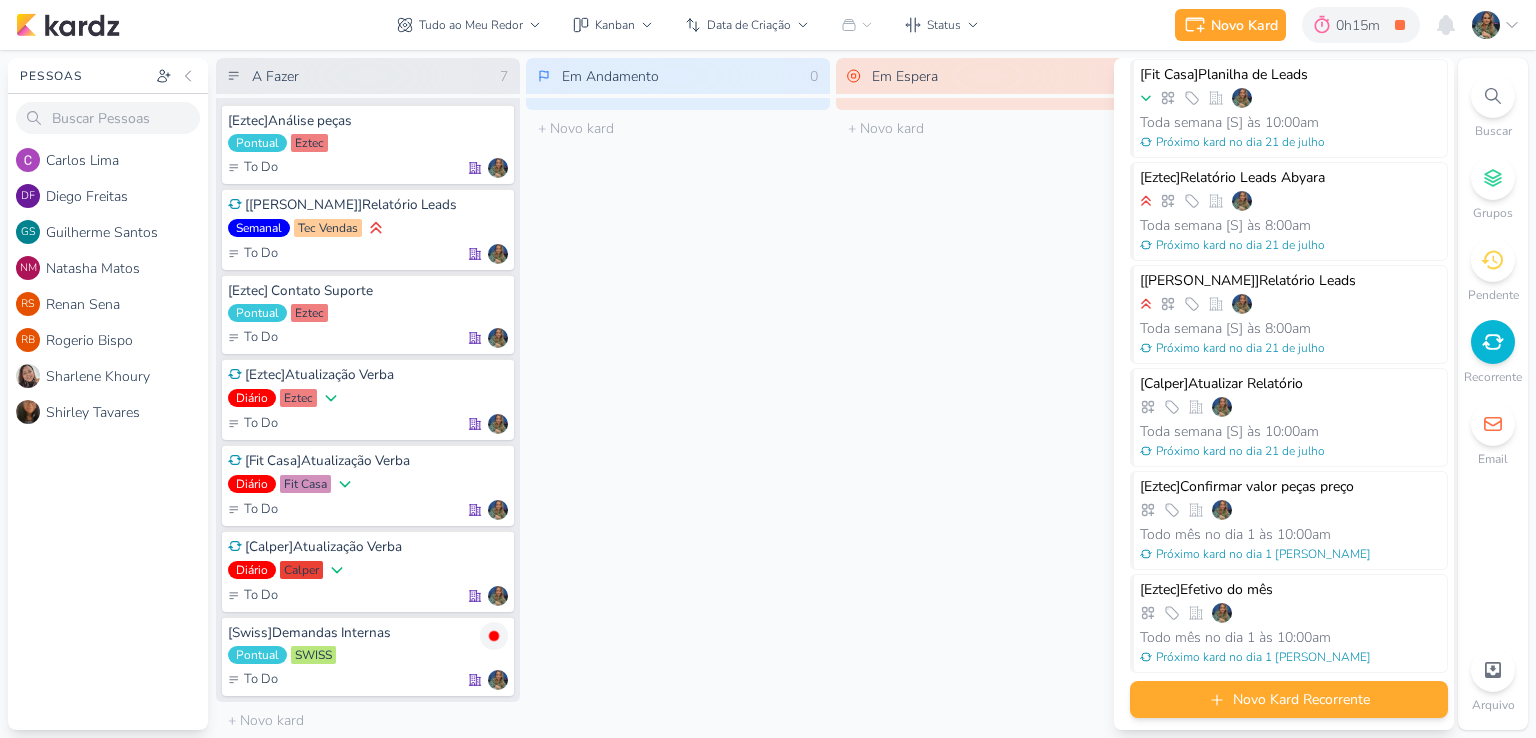 click on "Novo Kard Recorrente" at bounding box center (1301, 699) 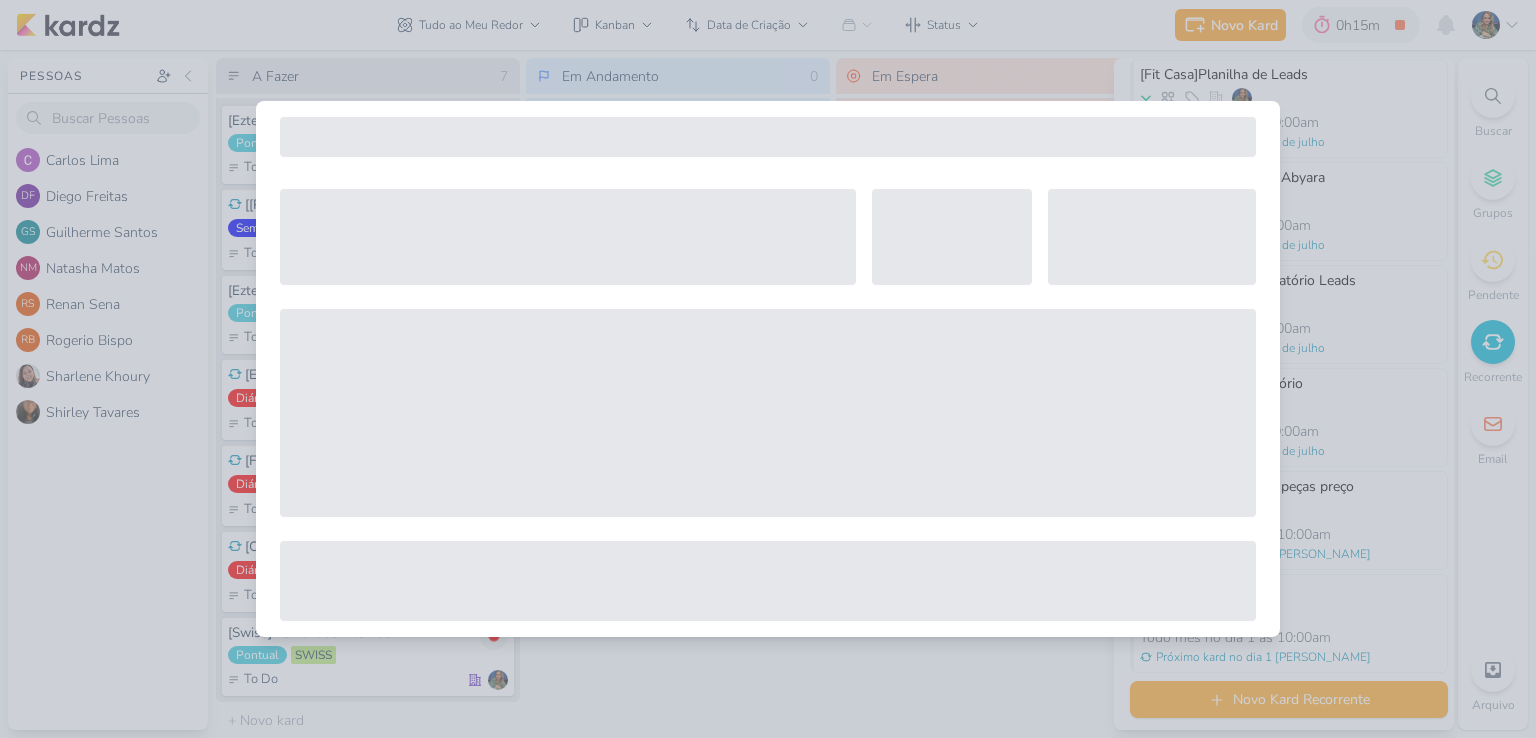 select on "5" 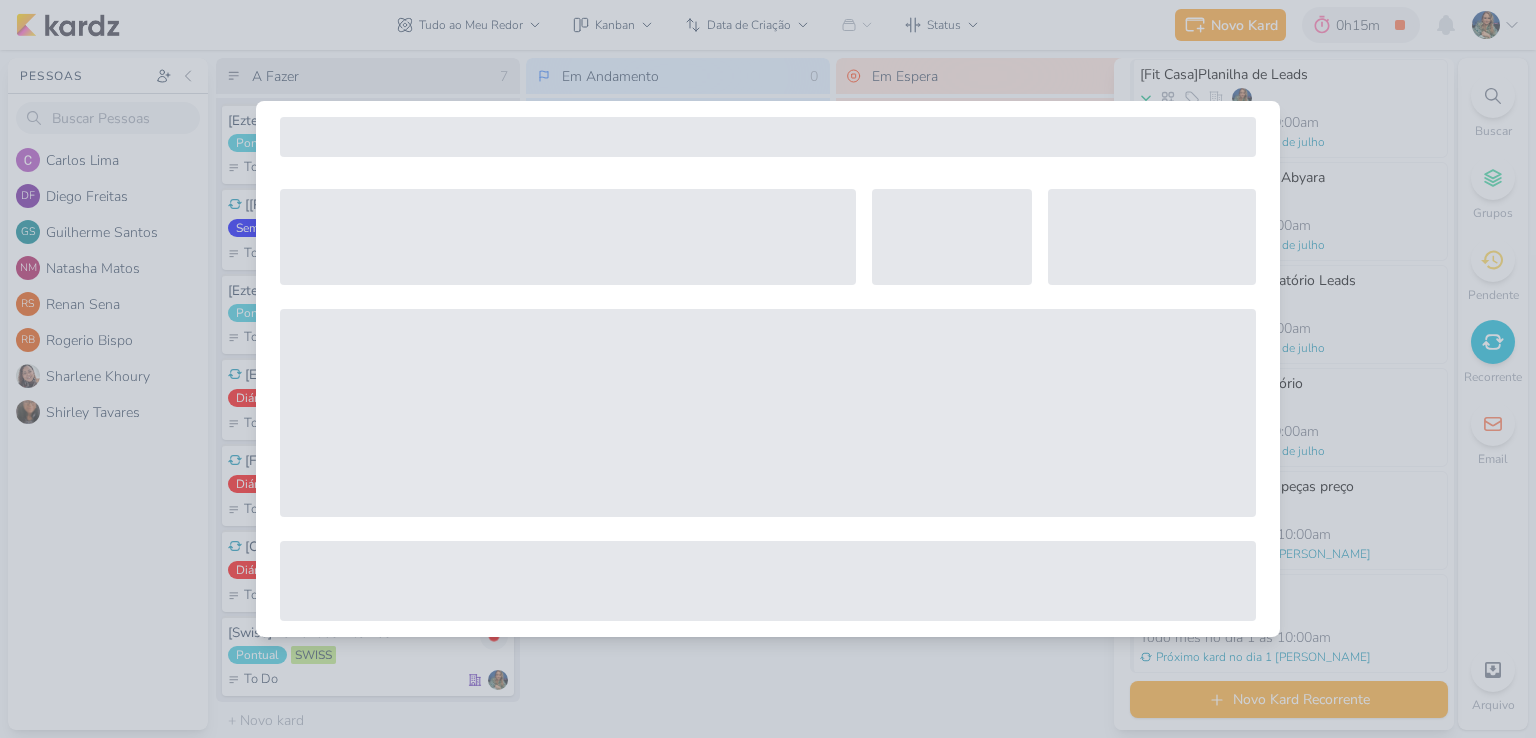 select on "pm" 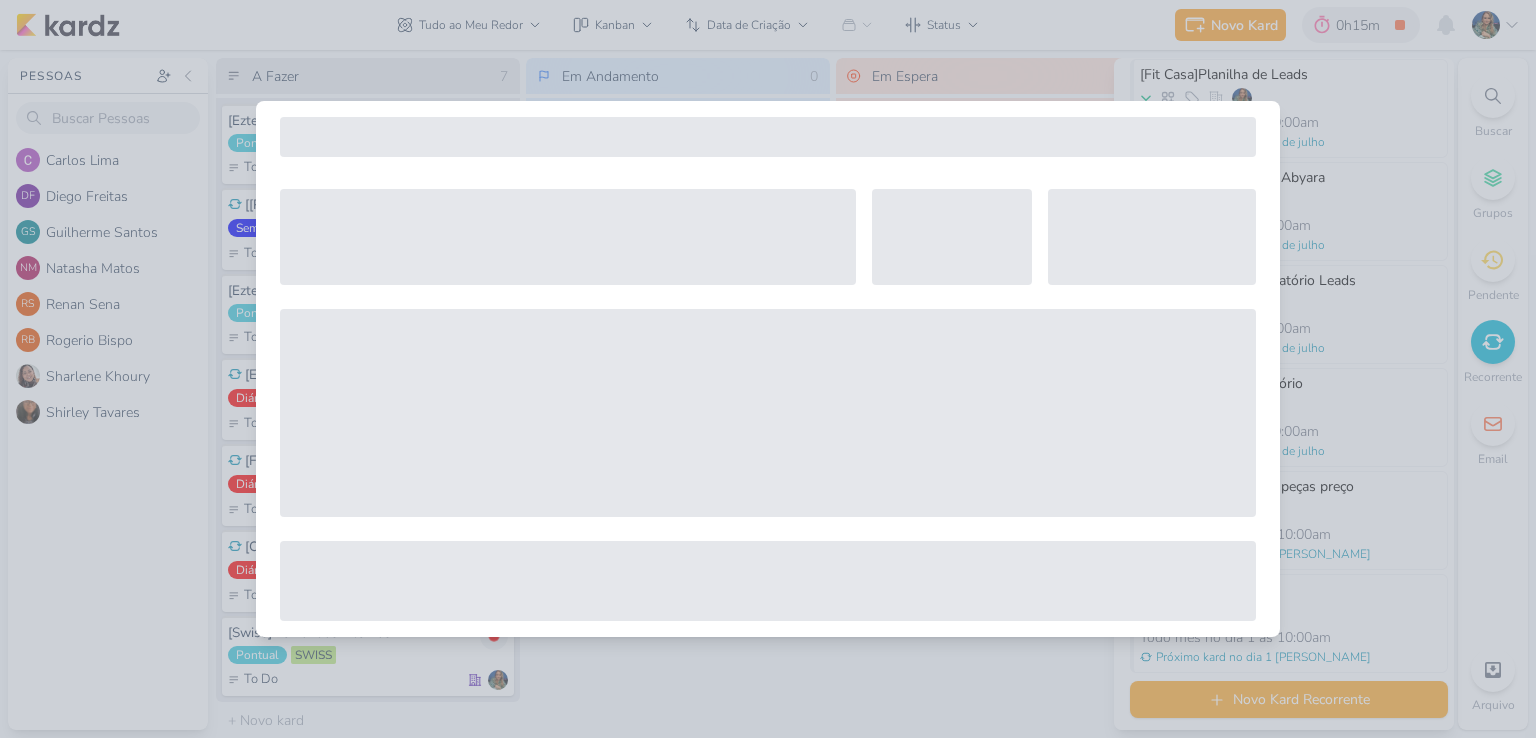 select on "week" 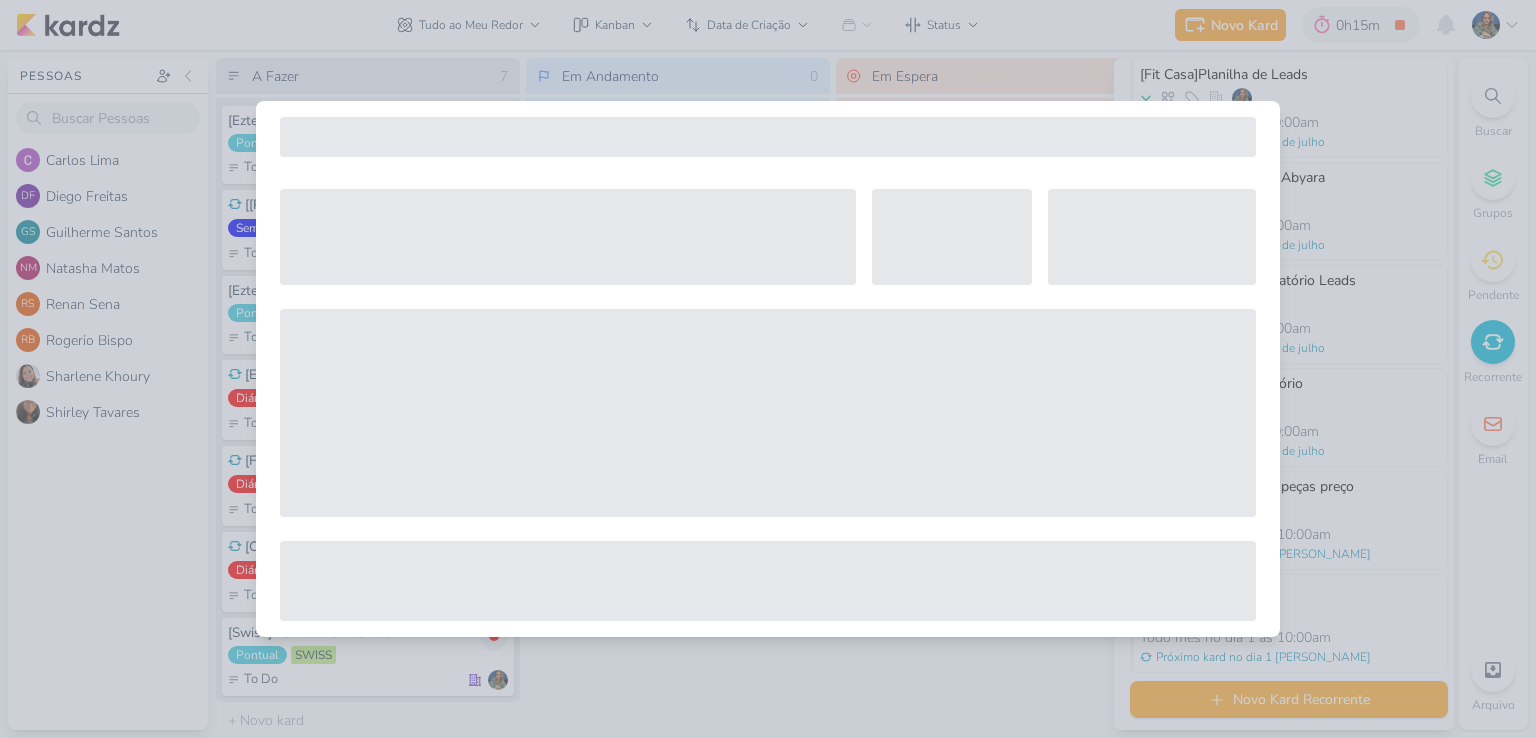 select on "9" 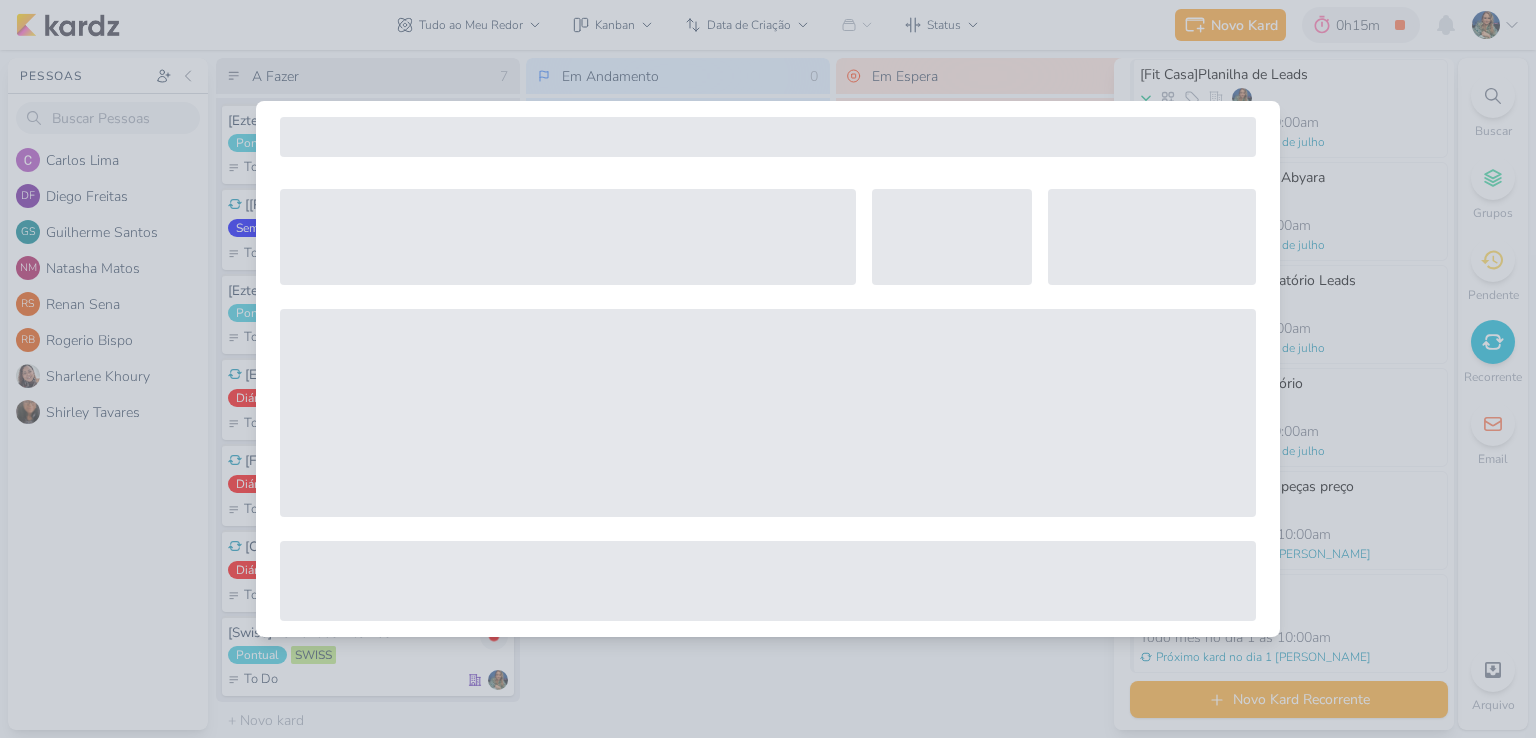 select on "America/Sao_Paulo" 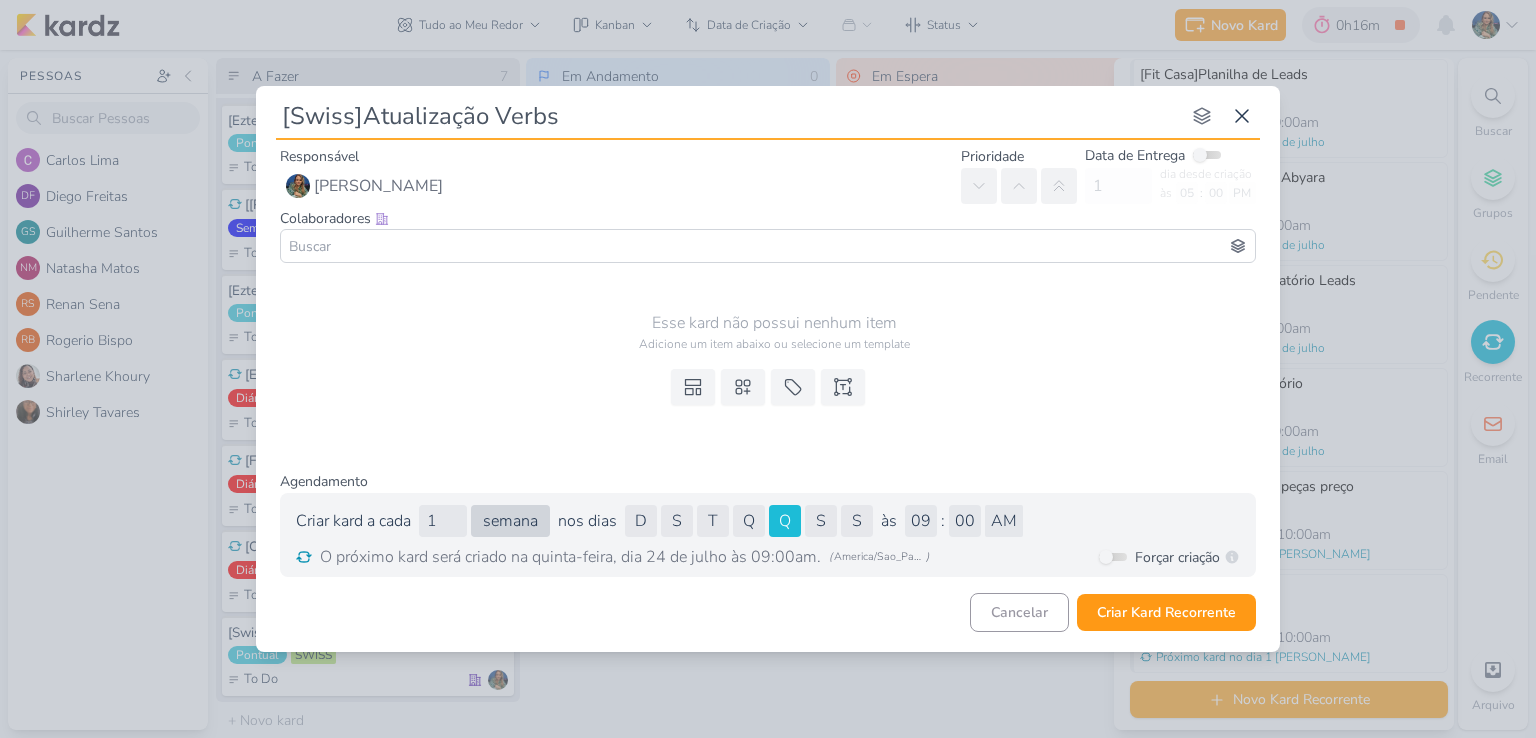type on "[Swiss]Atualização Verbs" 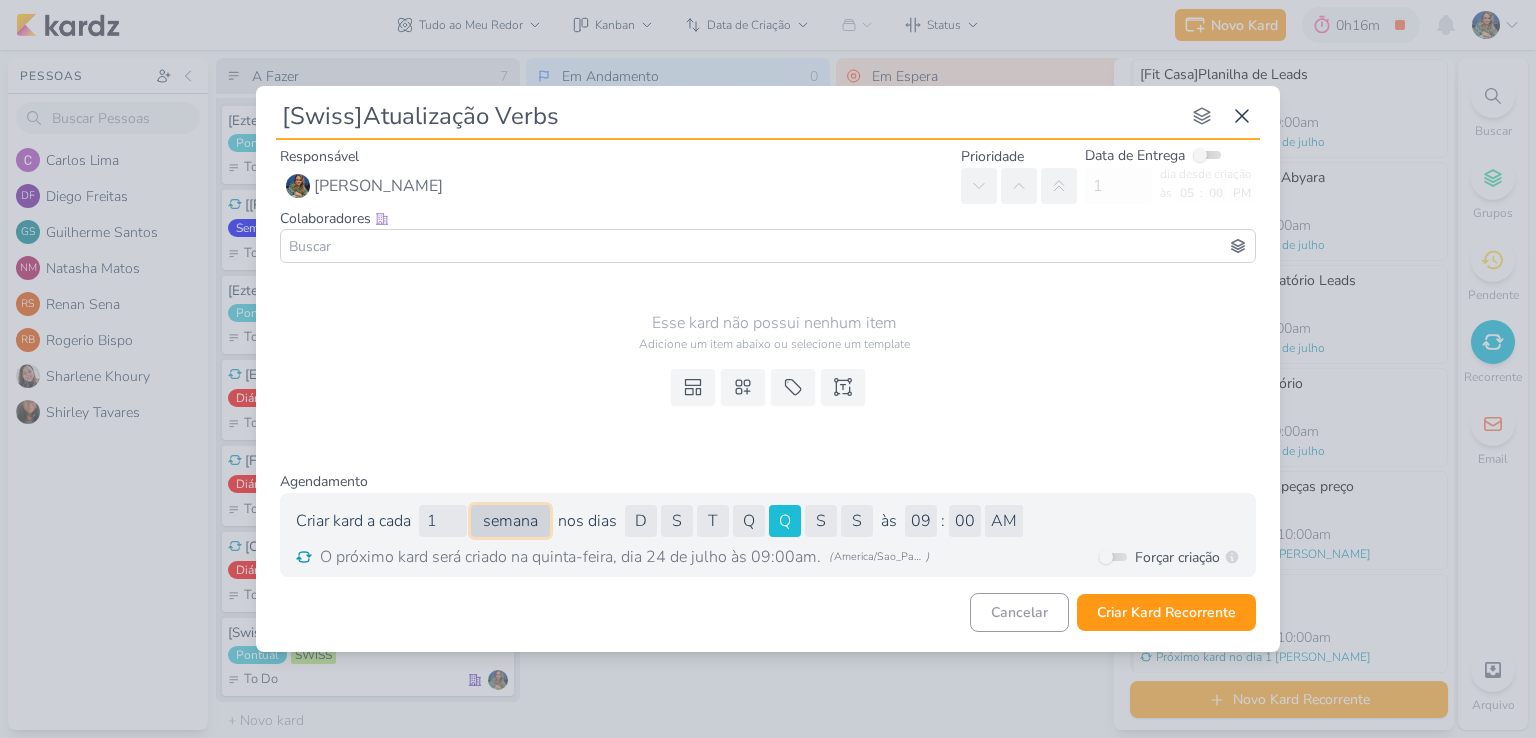 click on "dia
semana
mês" at bounding box center [510, 521] 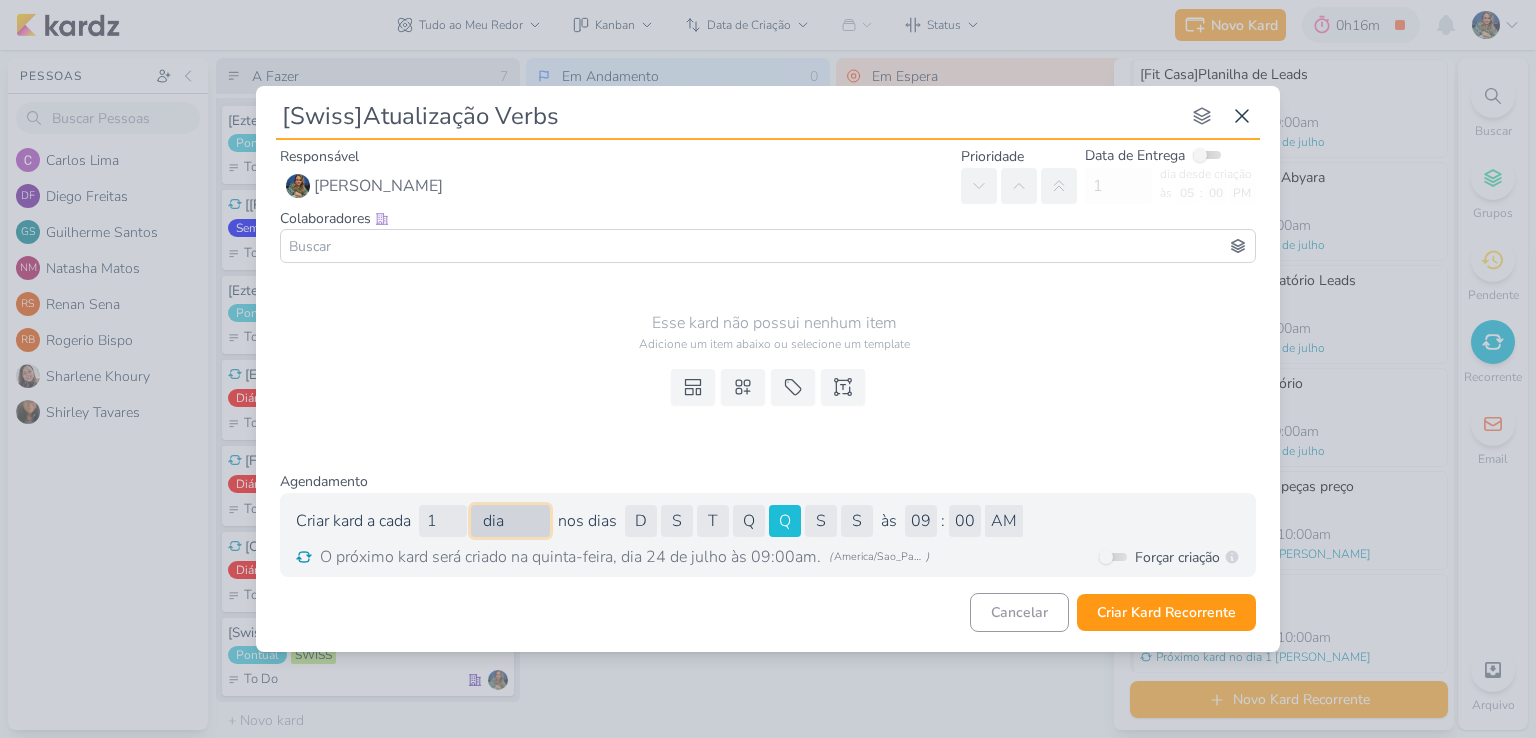 click on "dia
semana
mês" at bounding box center (510, 521) 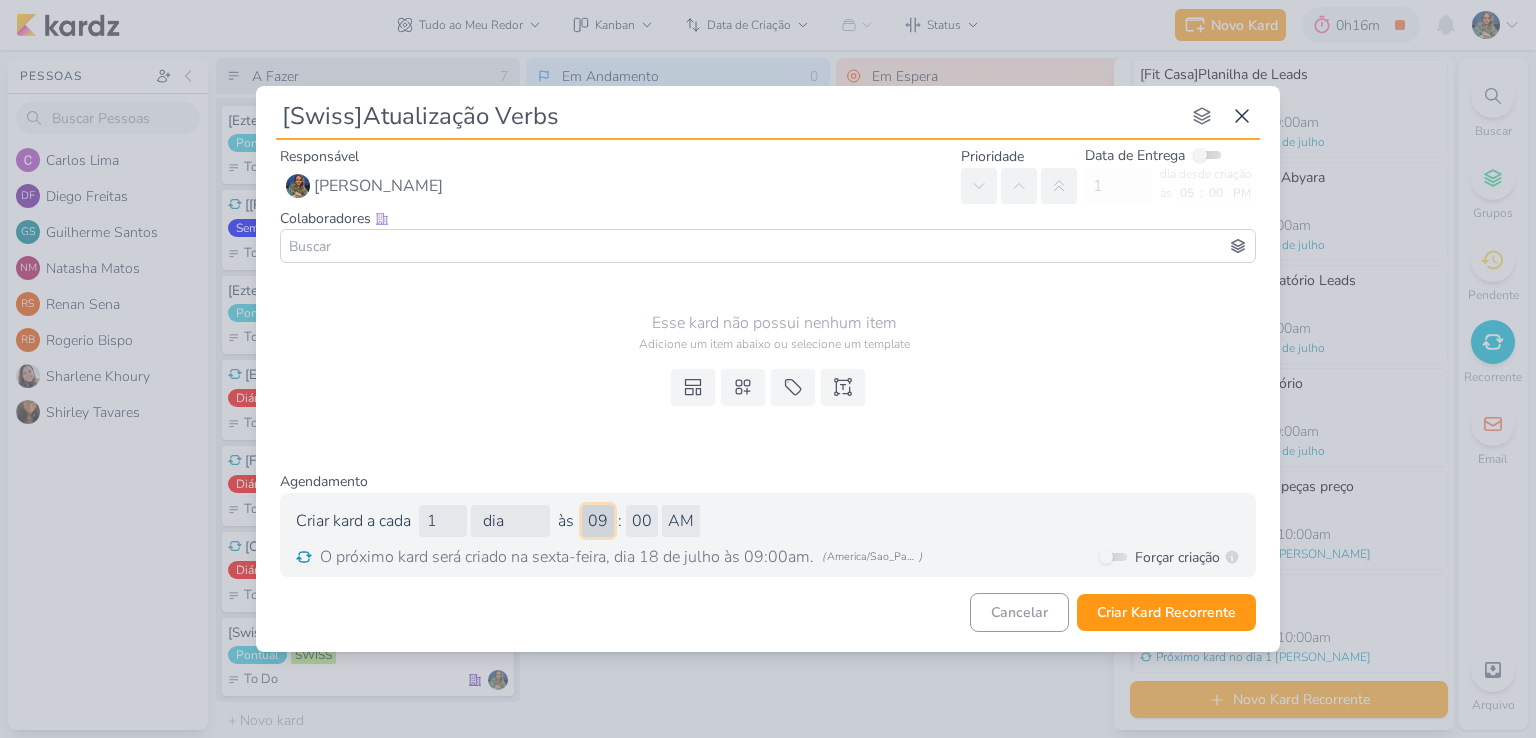 click on "01
02
03
04
05
06
07
08
09
10
11
12" at bounding box center (598, 521) 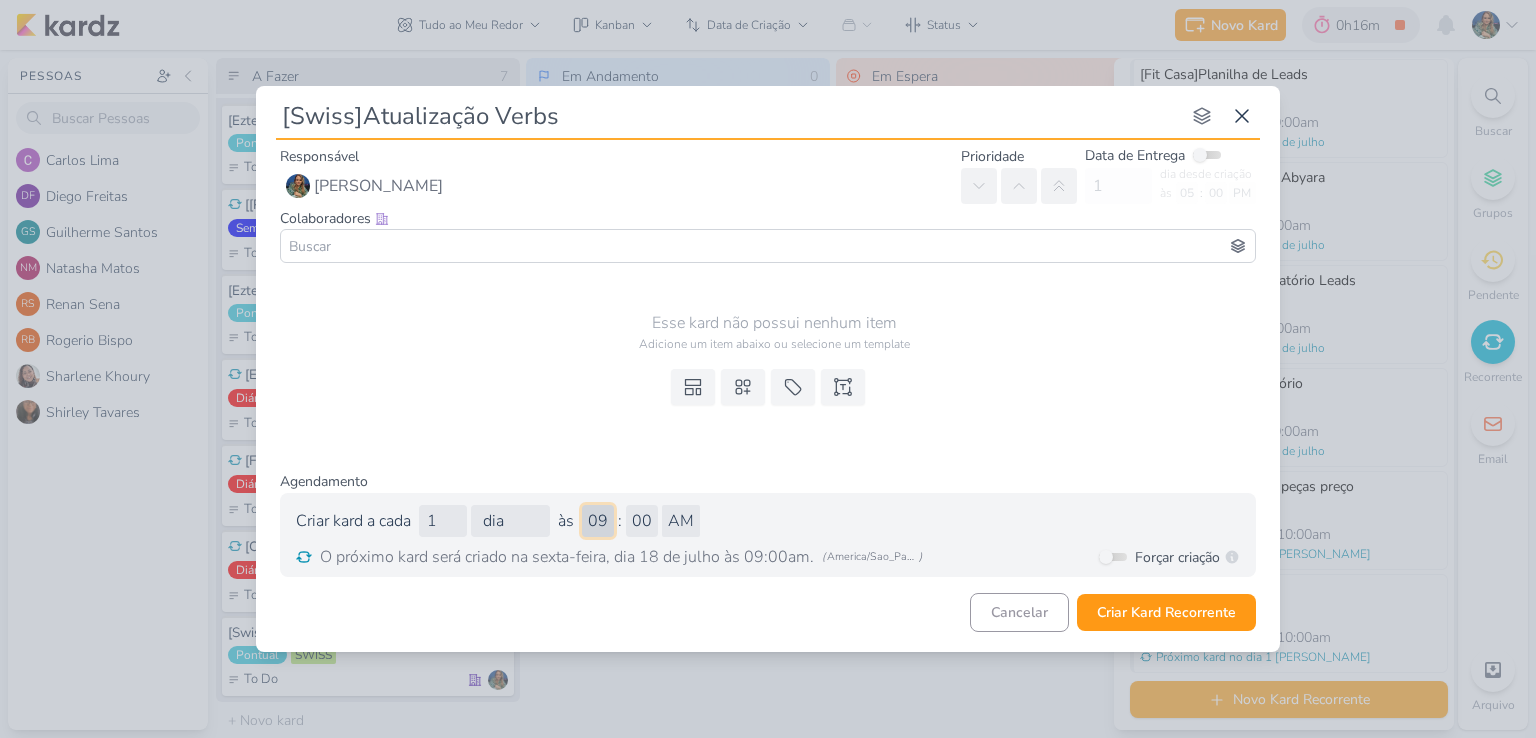 select on "10" 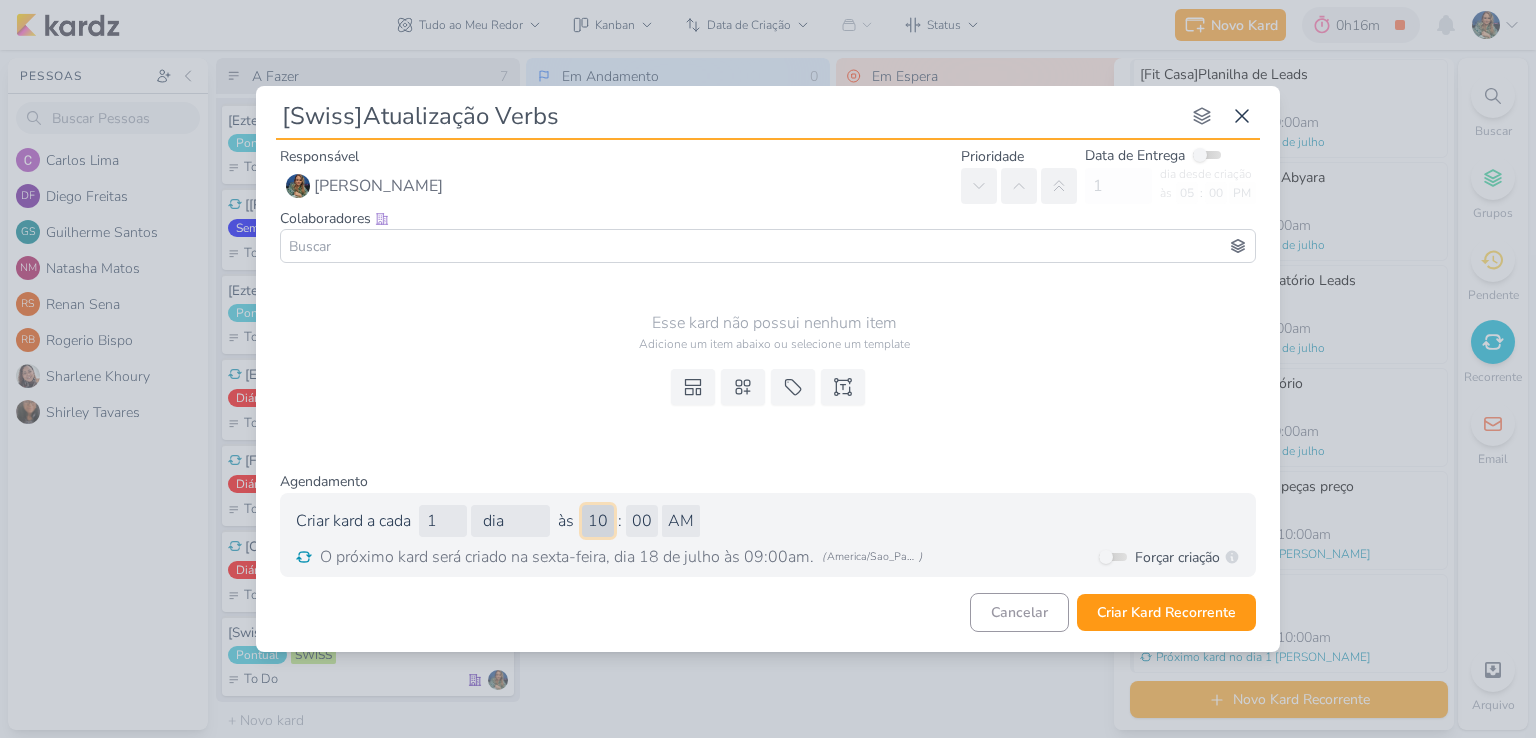 click on "01
02
03
04
05
06
07
08
09
10
11
12" at bounding box center [598, 521] 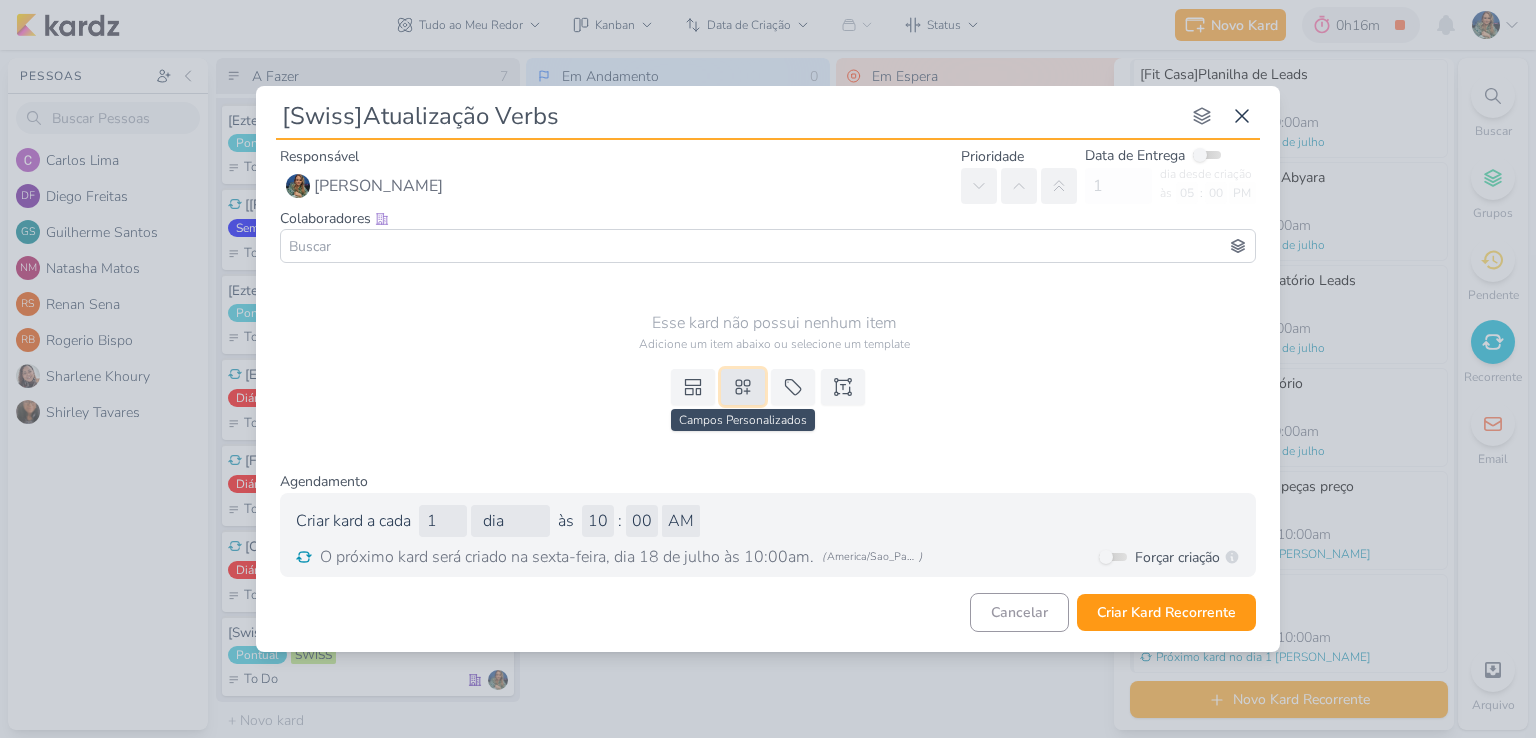 click 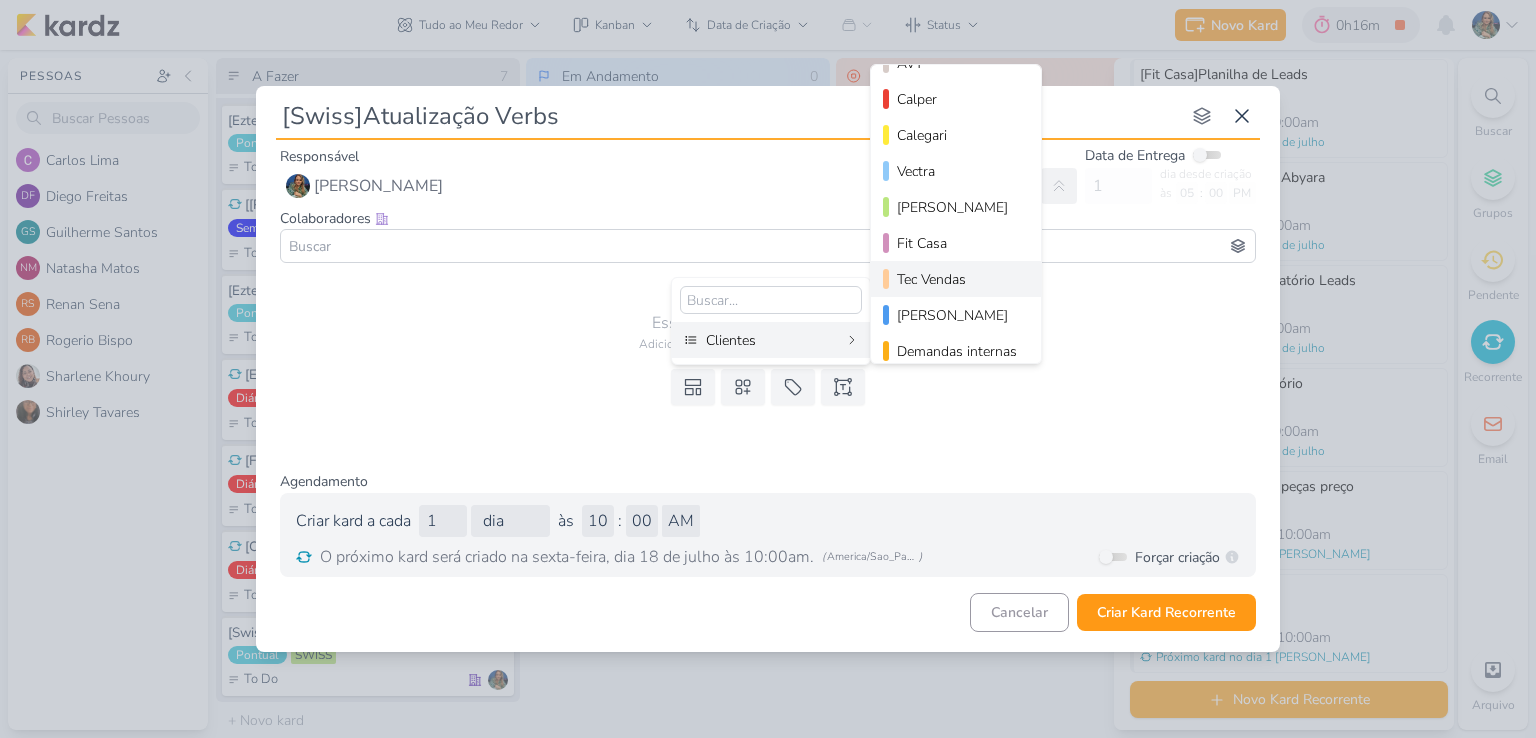 scroll, scrollTop: 289, scrollLeft: 0, axis: vertical 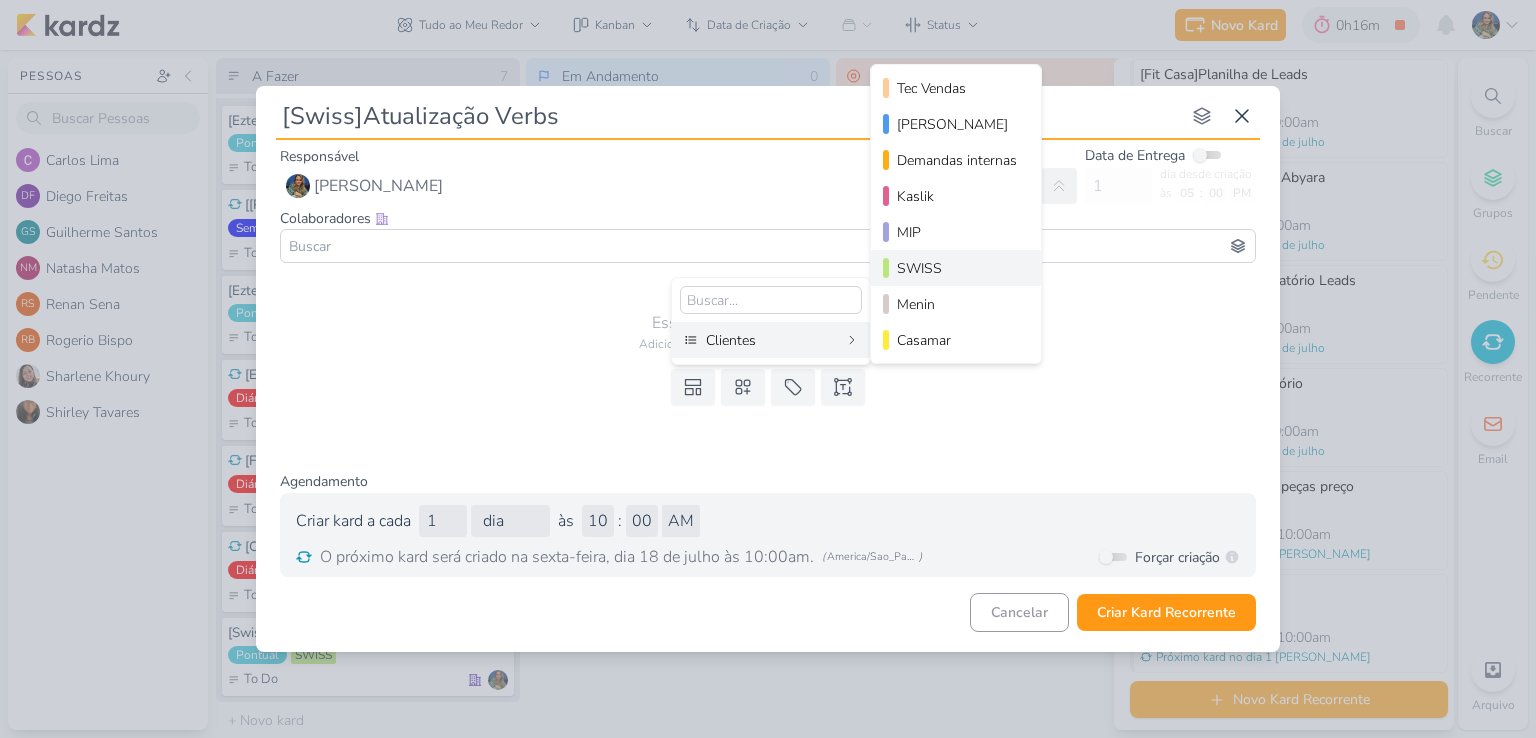 click on "SWISS" at bounding box center [957, 268] 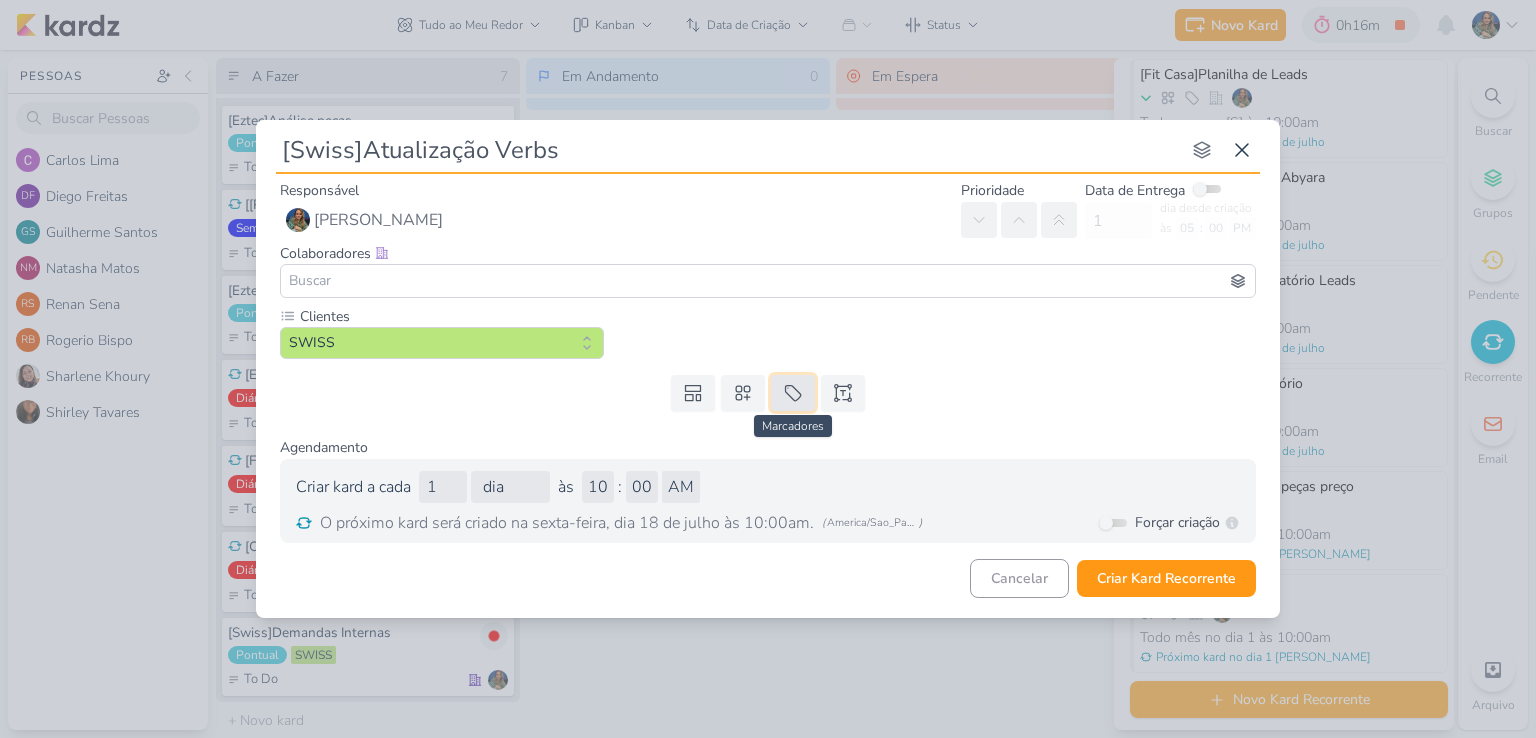click 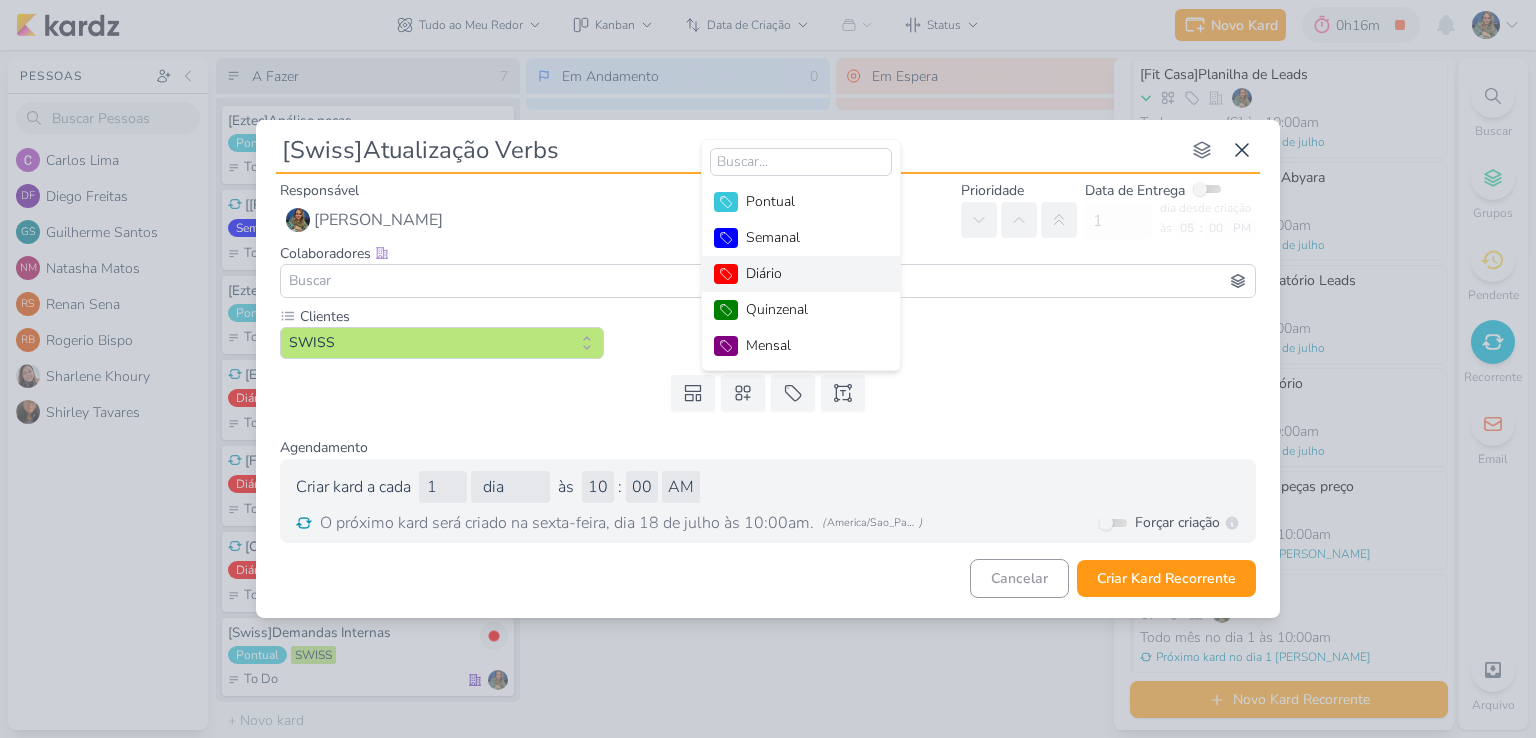 click on "Diário" at bounding box center [811, 273] 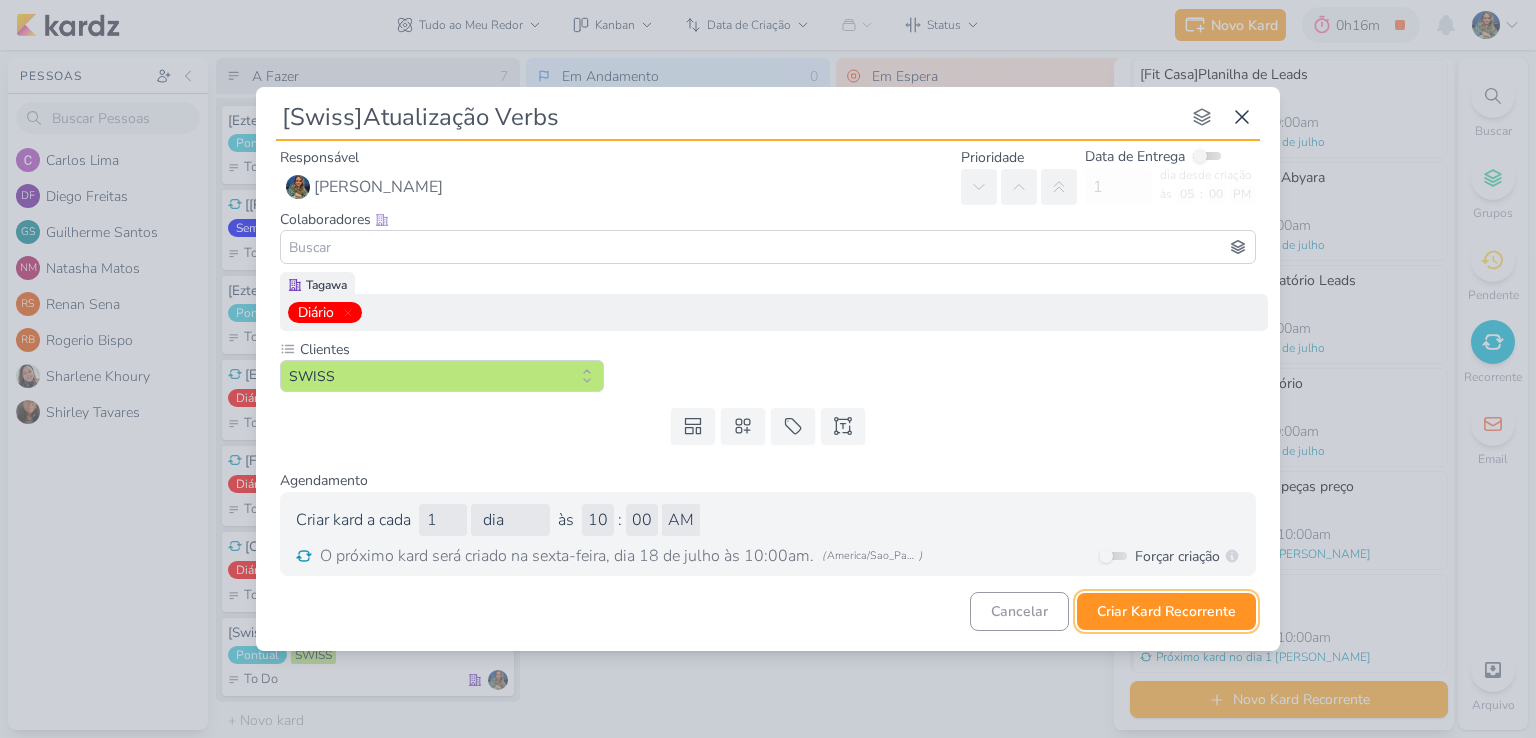 click on "Criar Kard Recorrente" at bounding box center [1166, 611] 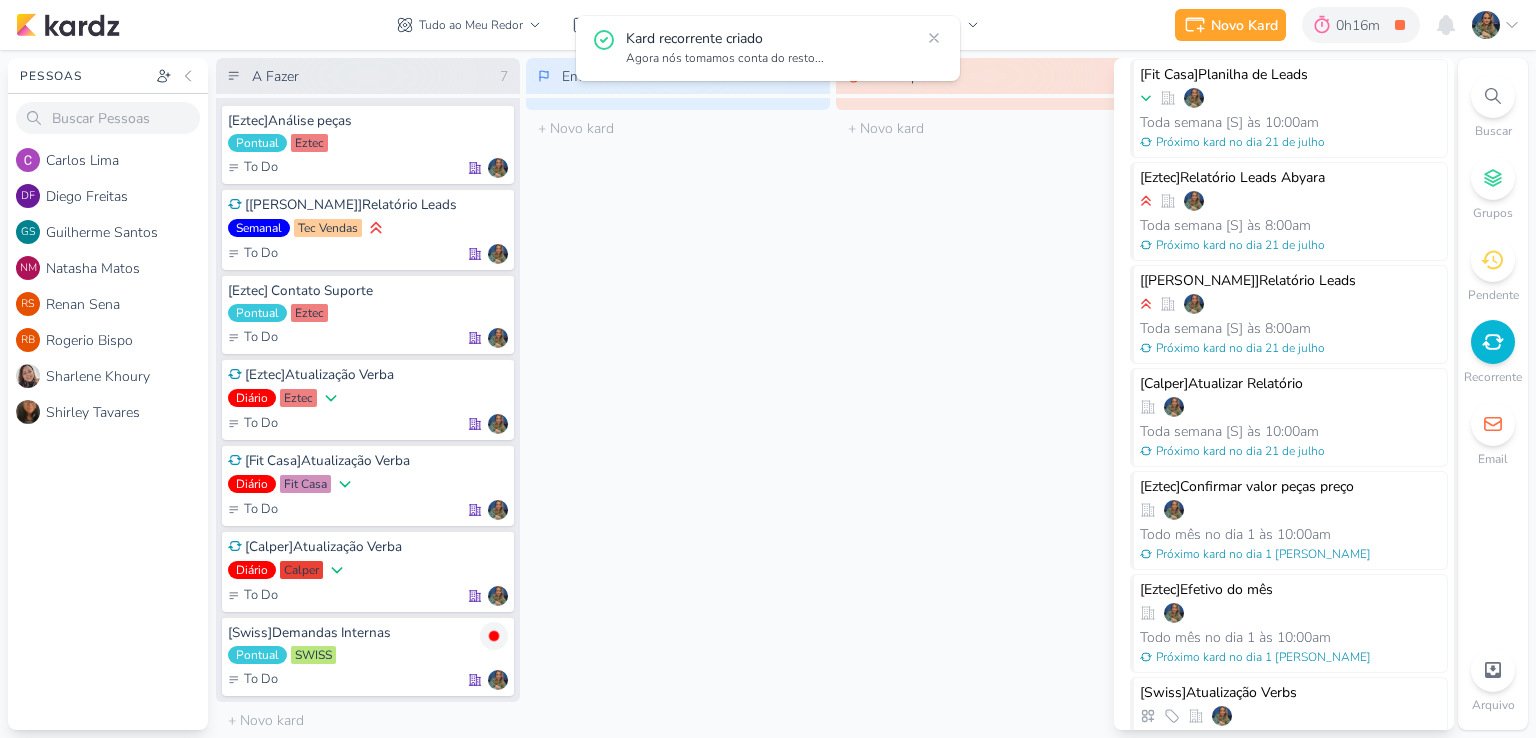 click on "Em Espera
0
O título do kard deve ter menos que 100 caracteres" at bounding box center (988, 394) 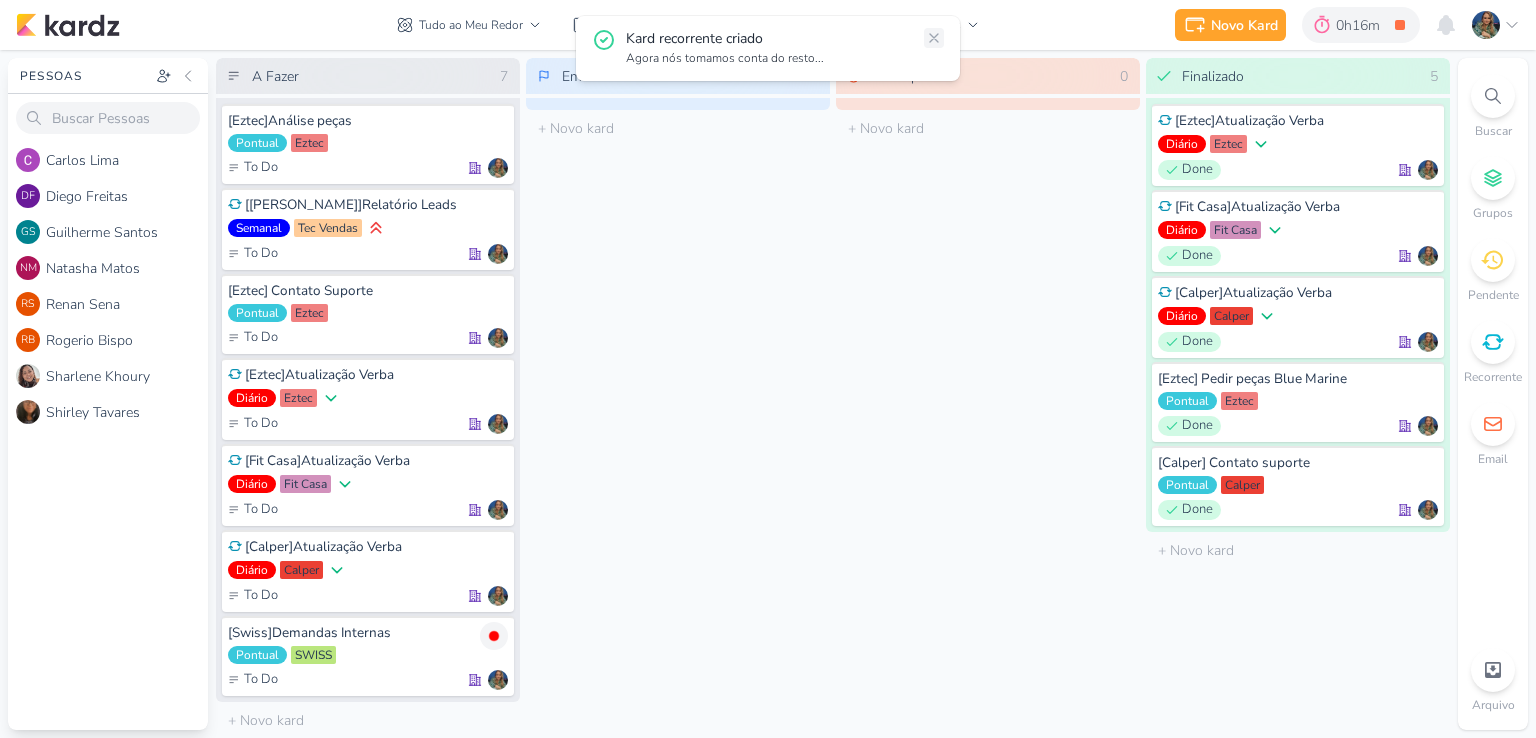 click 